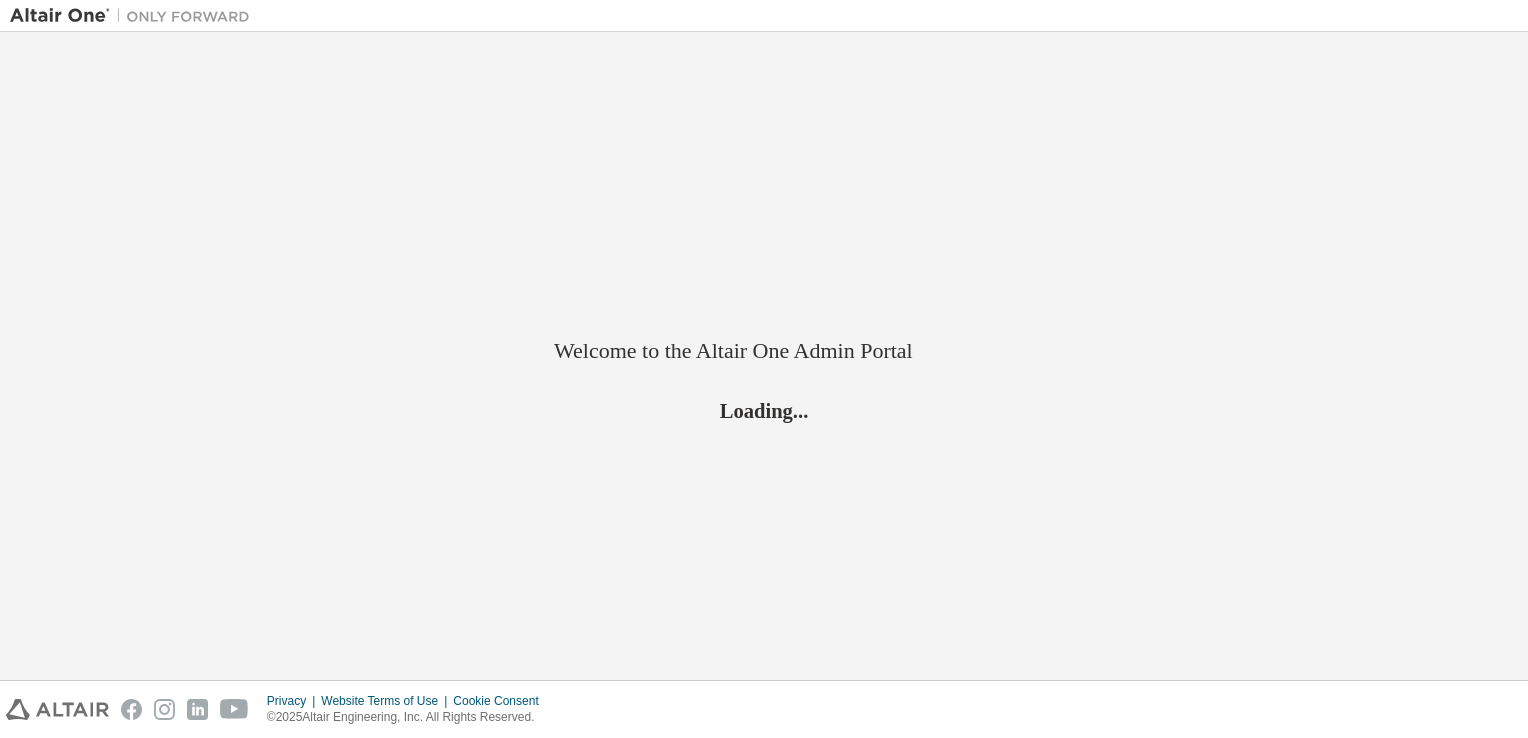 scroll, scrollTop: 0, scrollLeft: 0, axis: both 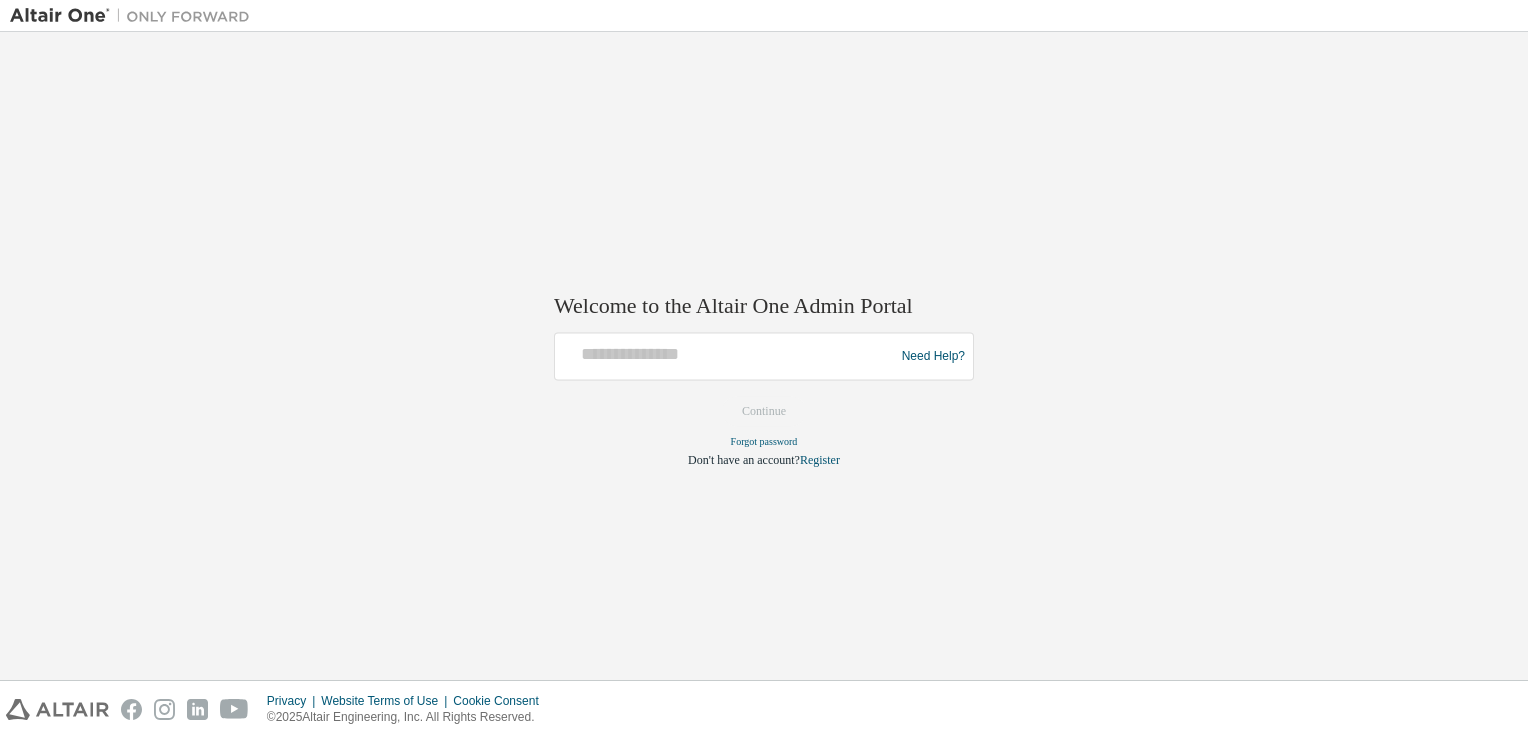 click at bounding box center [727, 357] 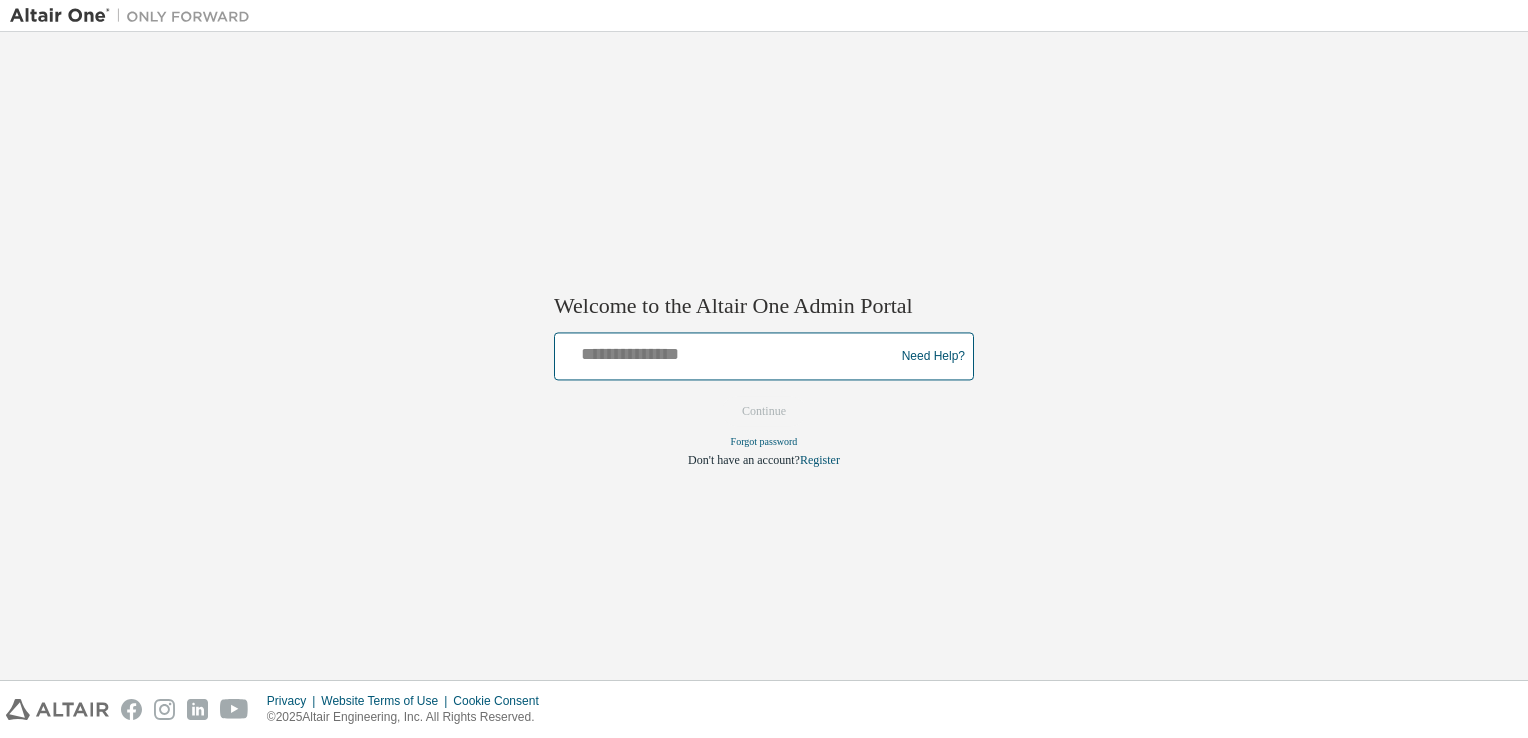 click at bounding box center [727, 352] 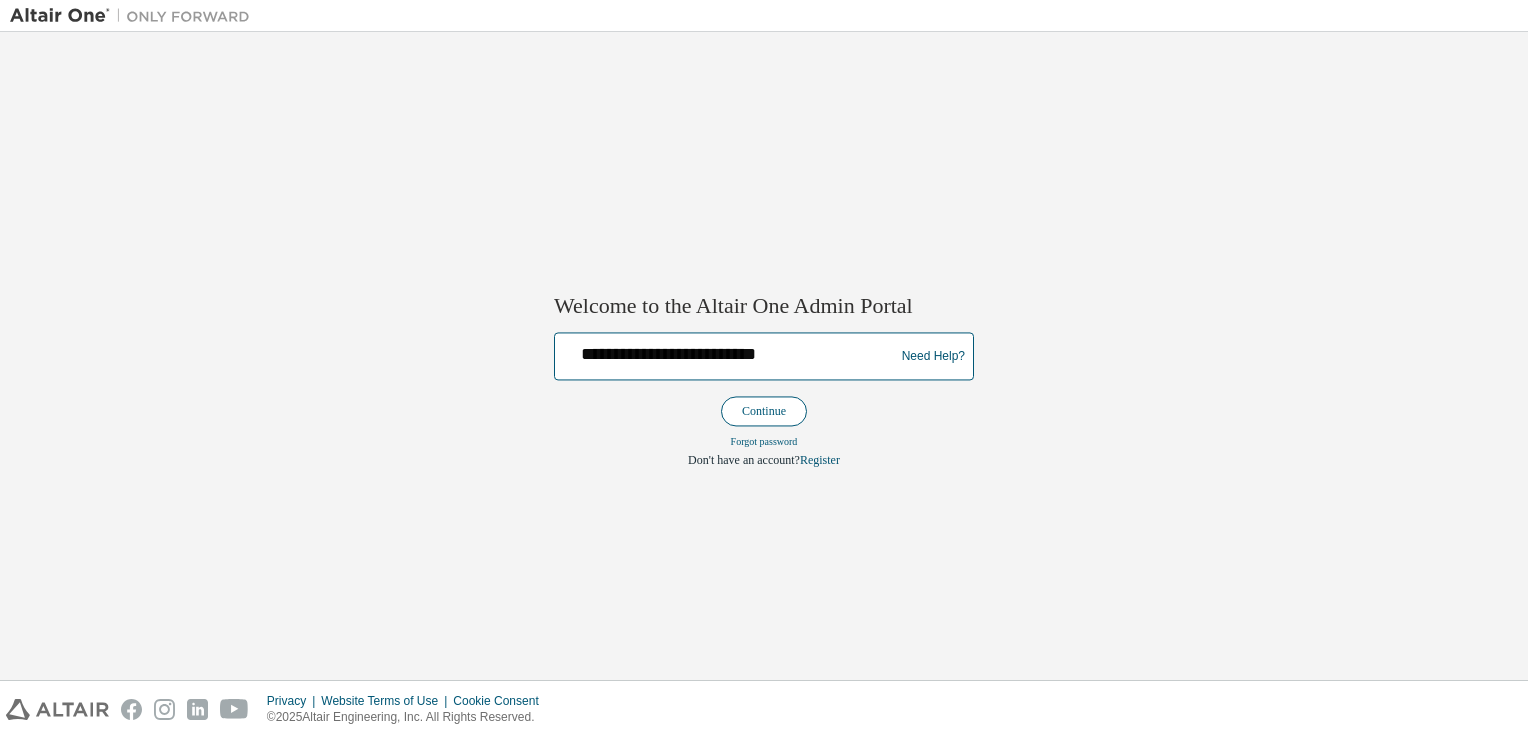type on "**********" 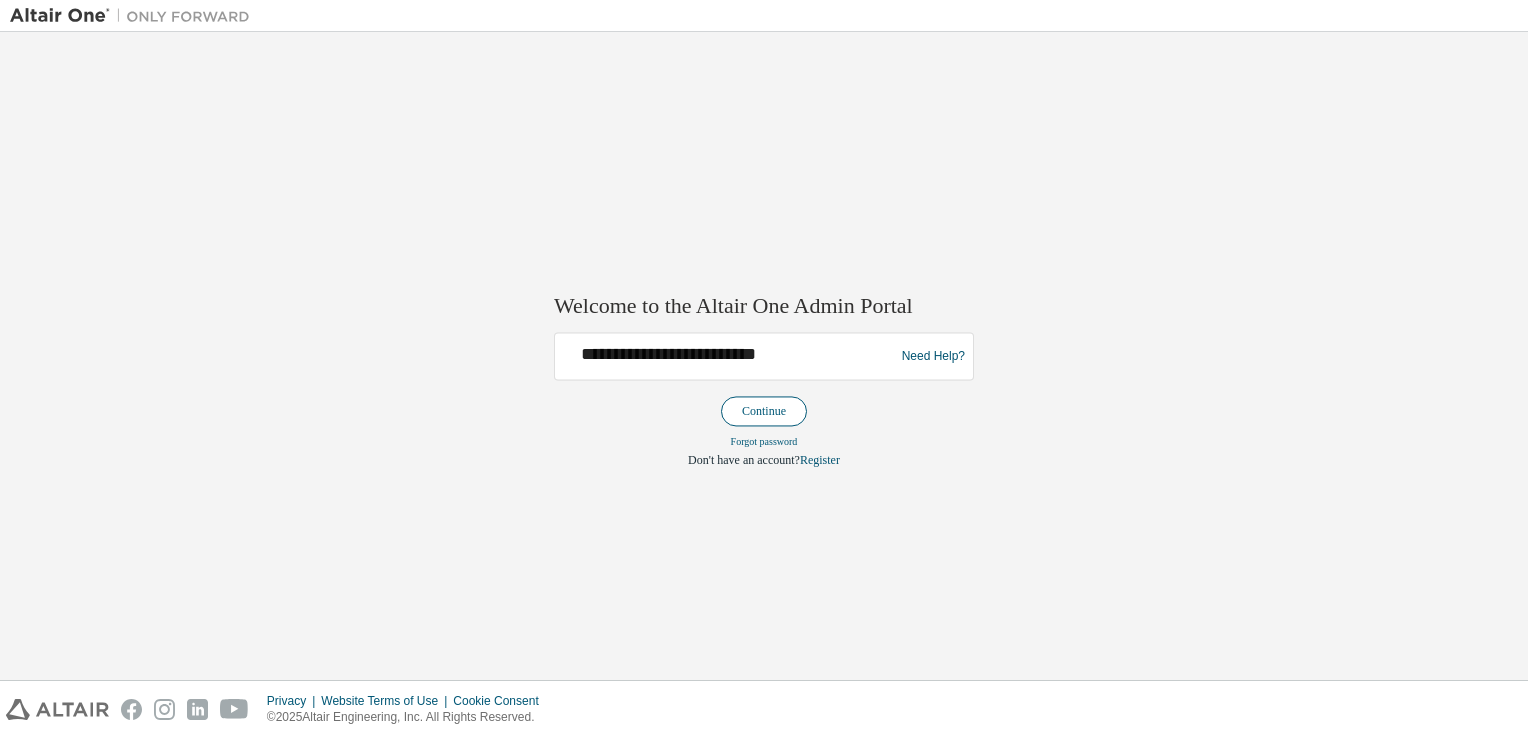 click on "Continue" at bounding box center [764, 412] 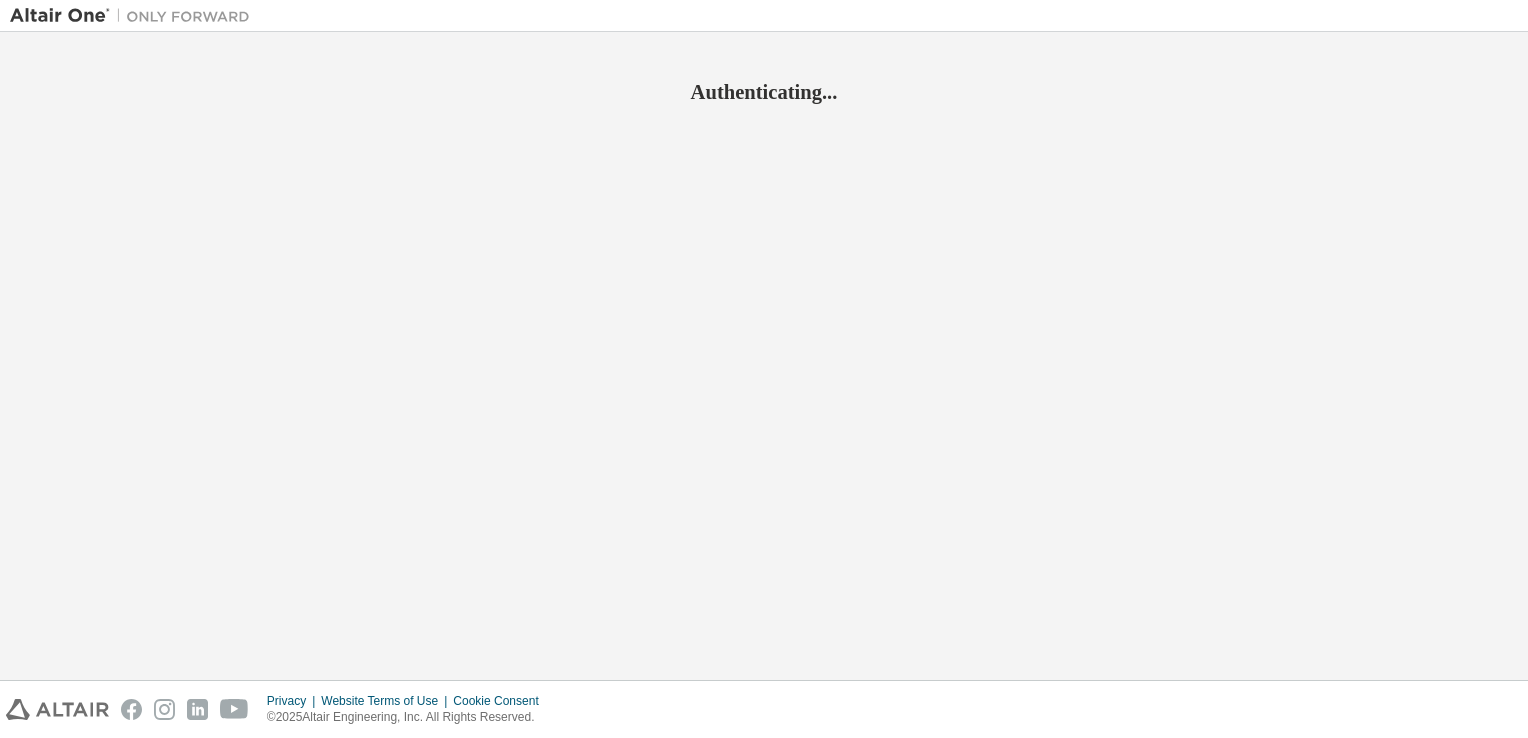 scroll, scrollTop: 0, scrollLeft: 0, axis: both 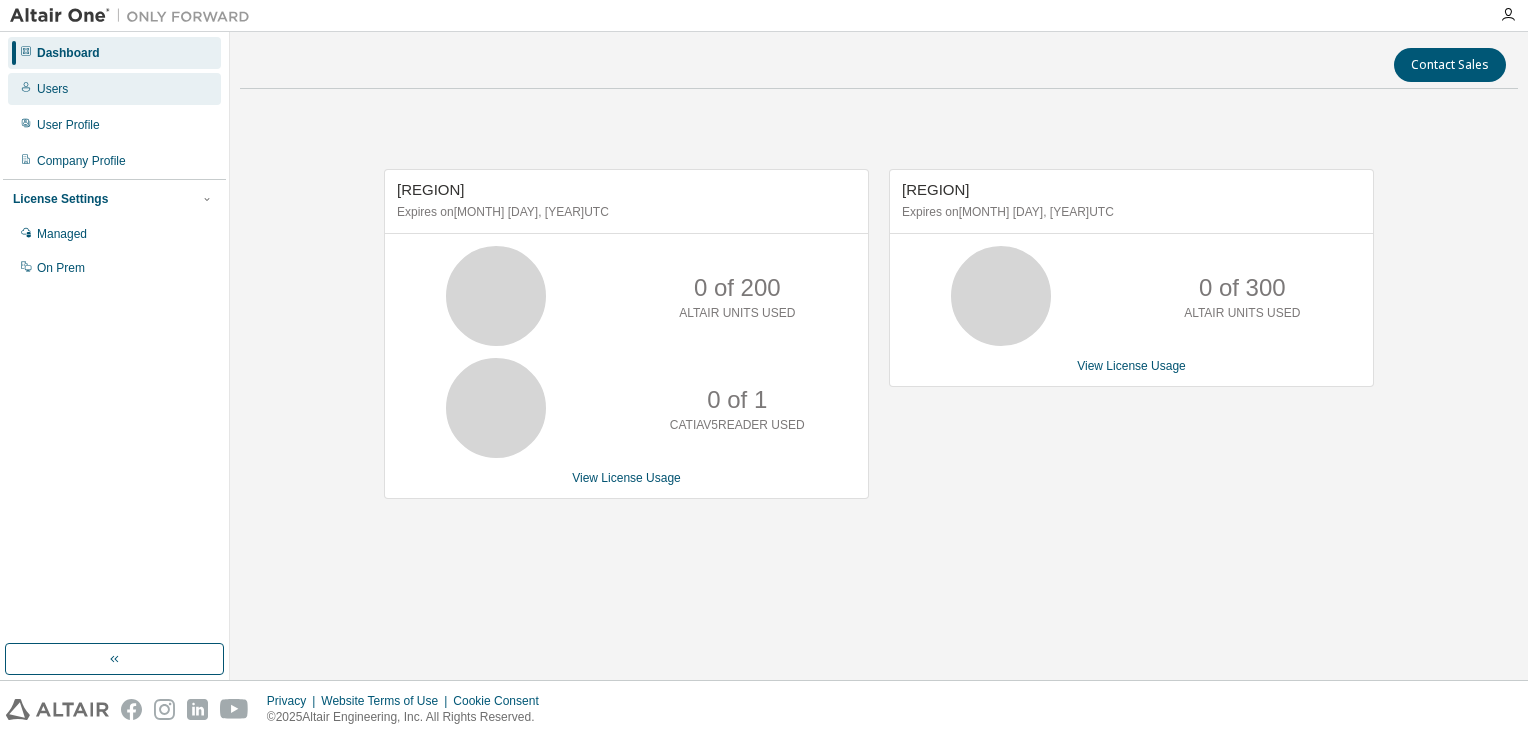 click on "Users" at bounding box center (114, 89) 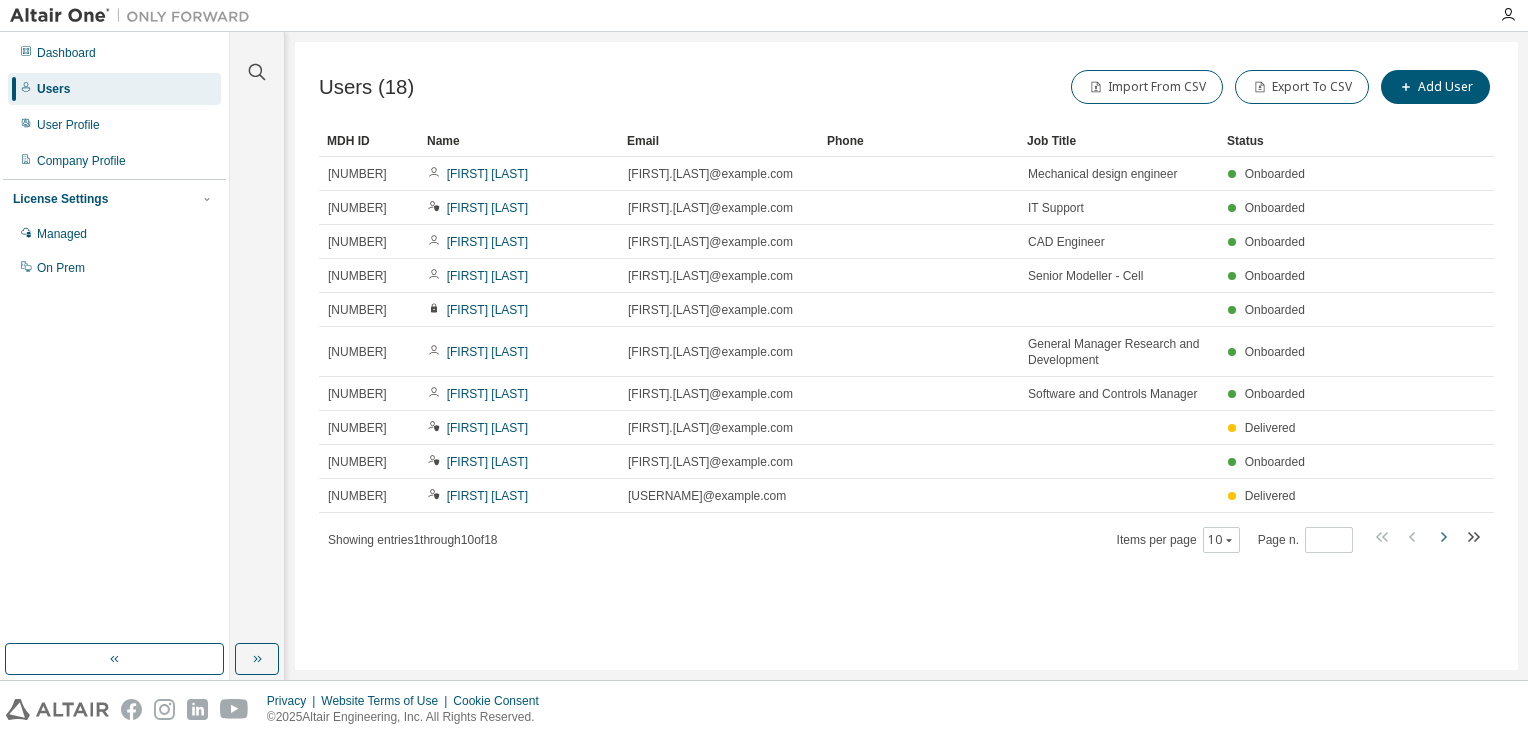 click 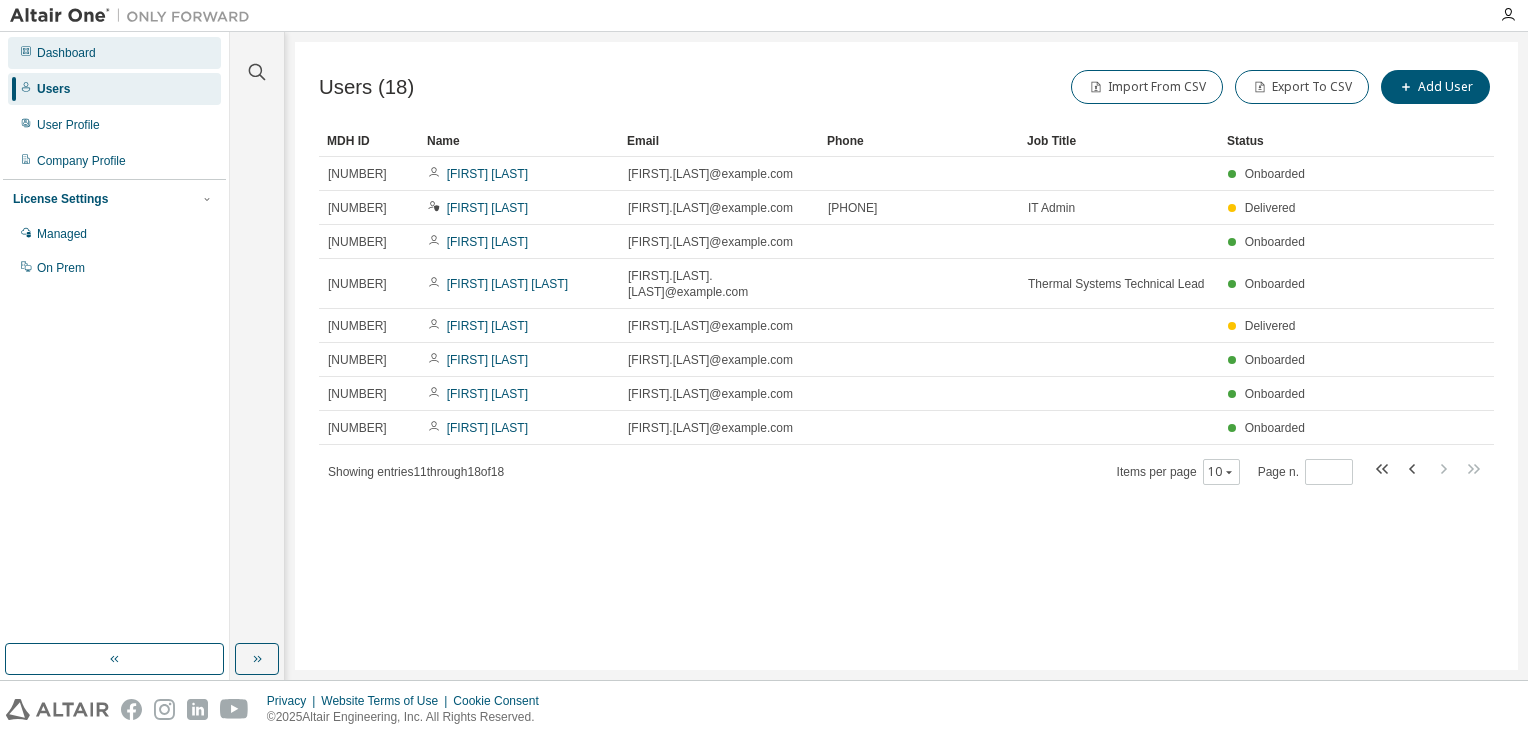 click on "Dashboard" at bounding box center (66, 53) 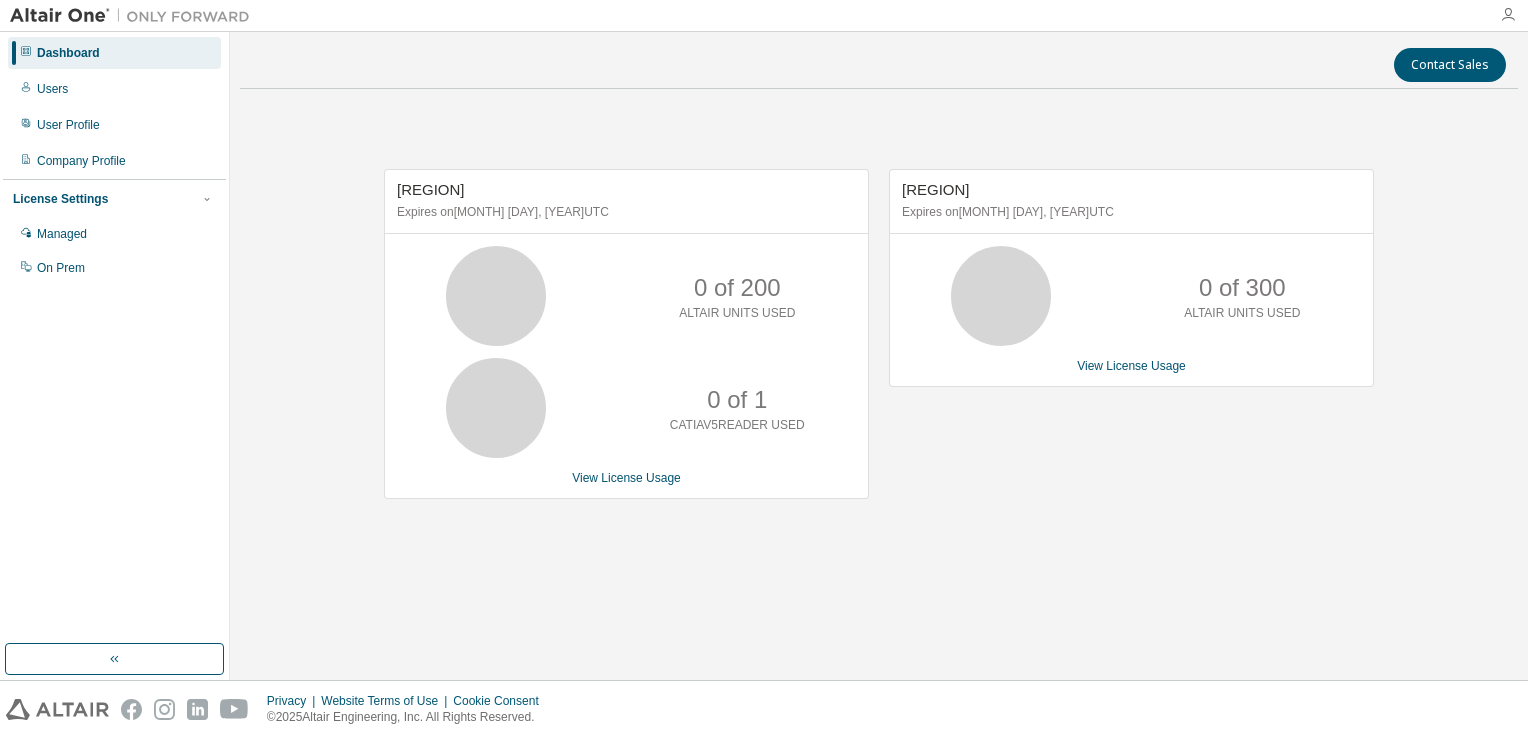click at bounding box center [1508, 15] 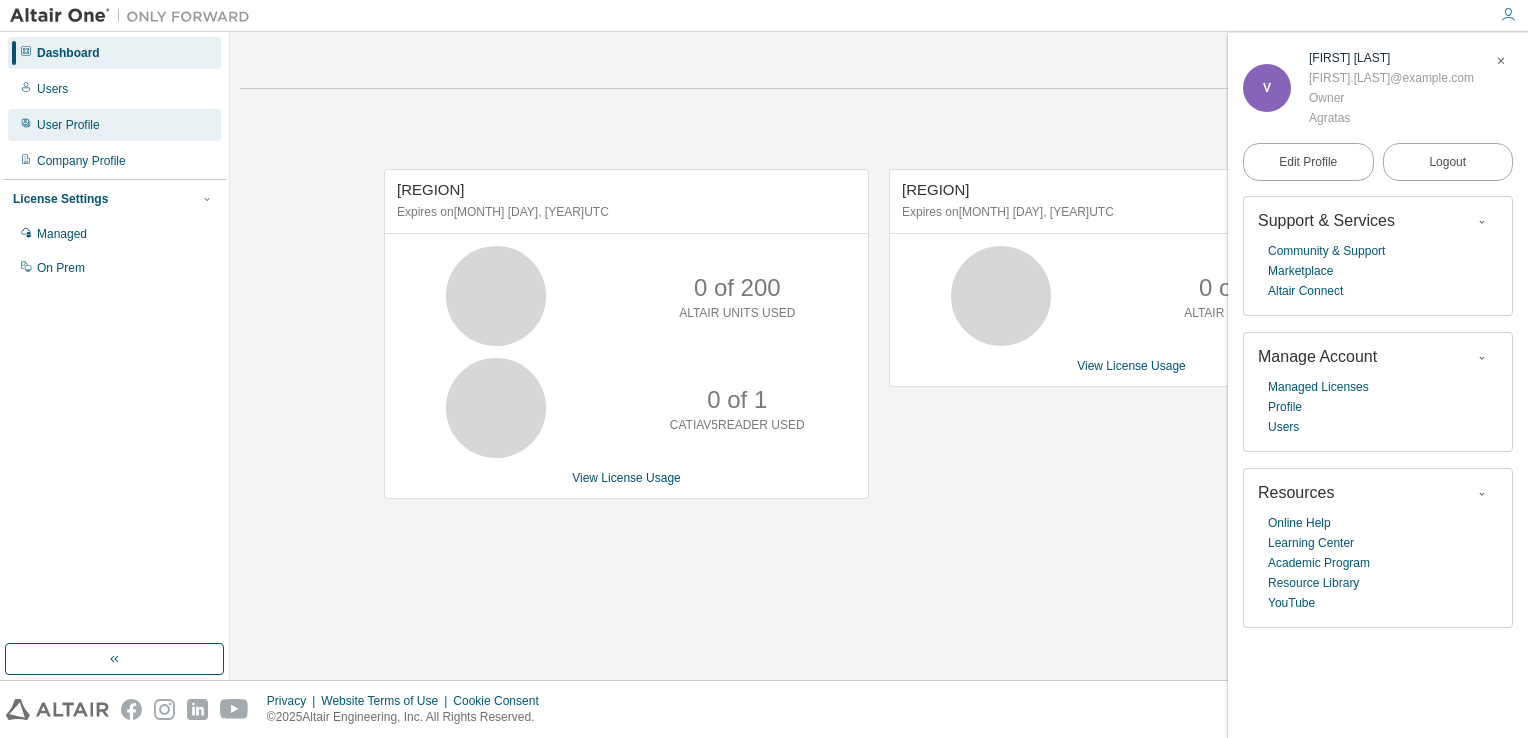 click on "User Profile" at bounding box center [114, 125] 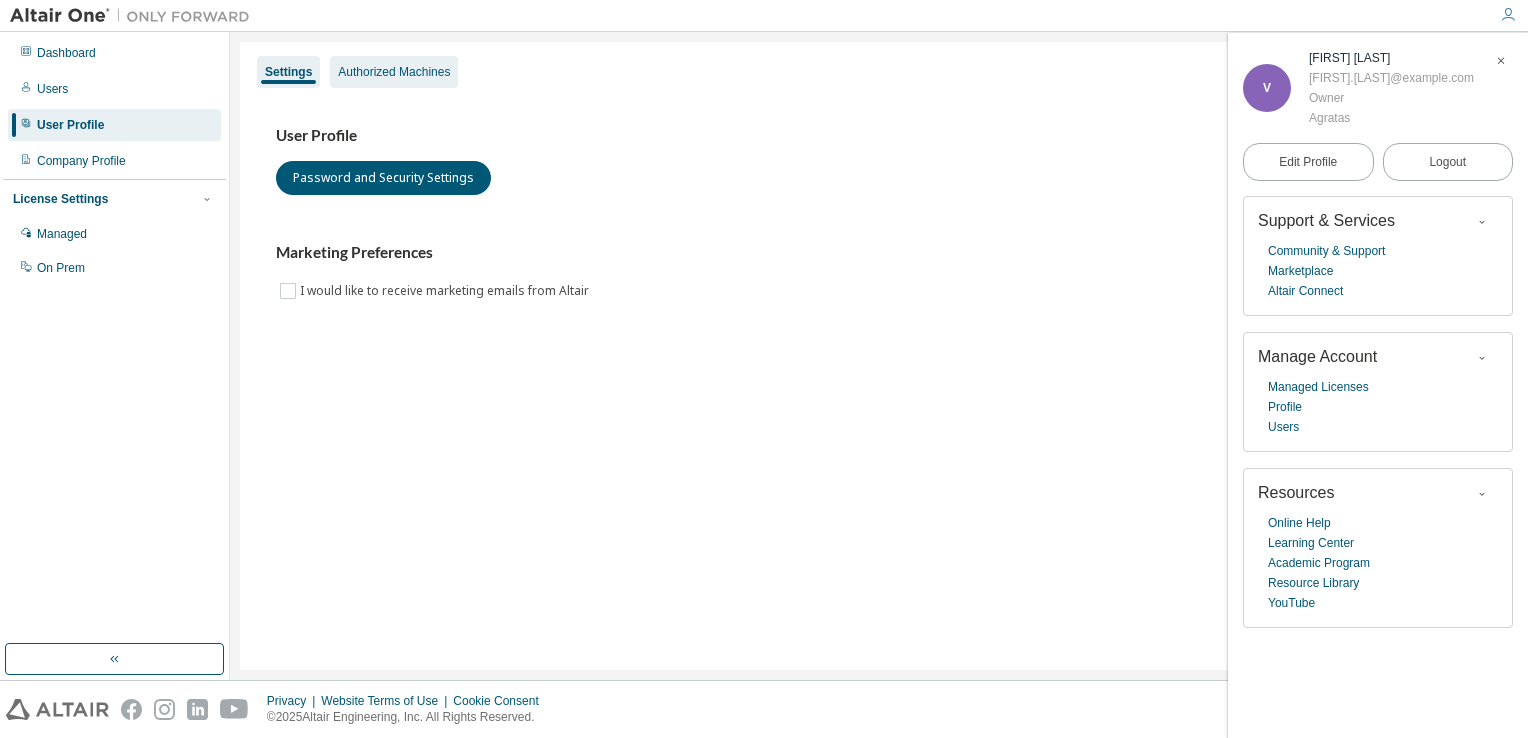 click on "Authorized Machines" at bounding box center [394, 72] 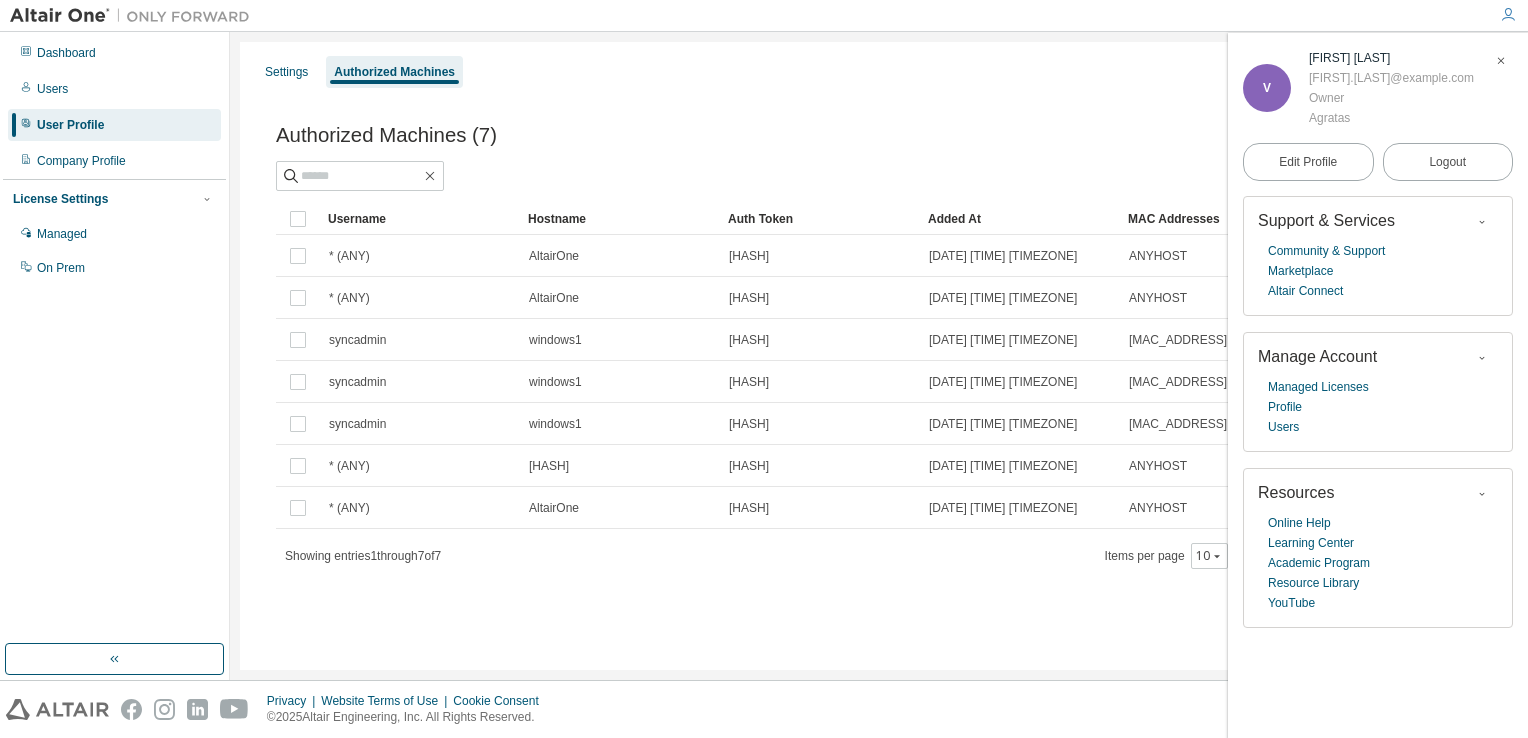 click at bounding box center [1501, 61] 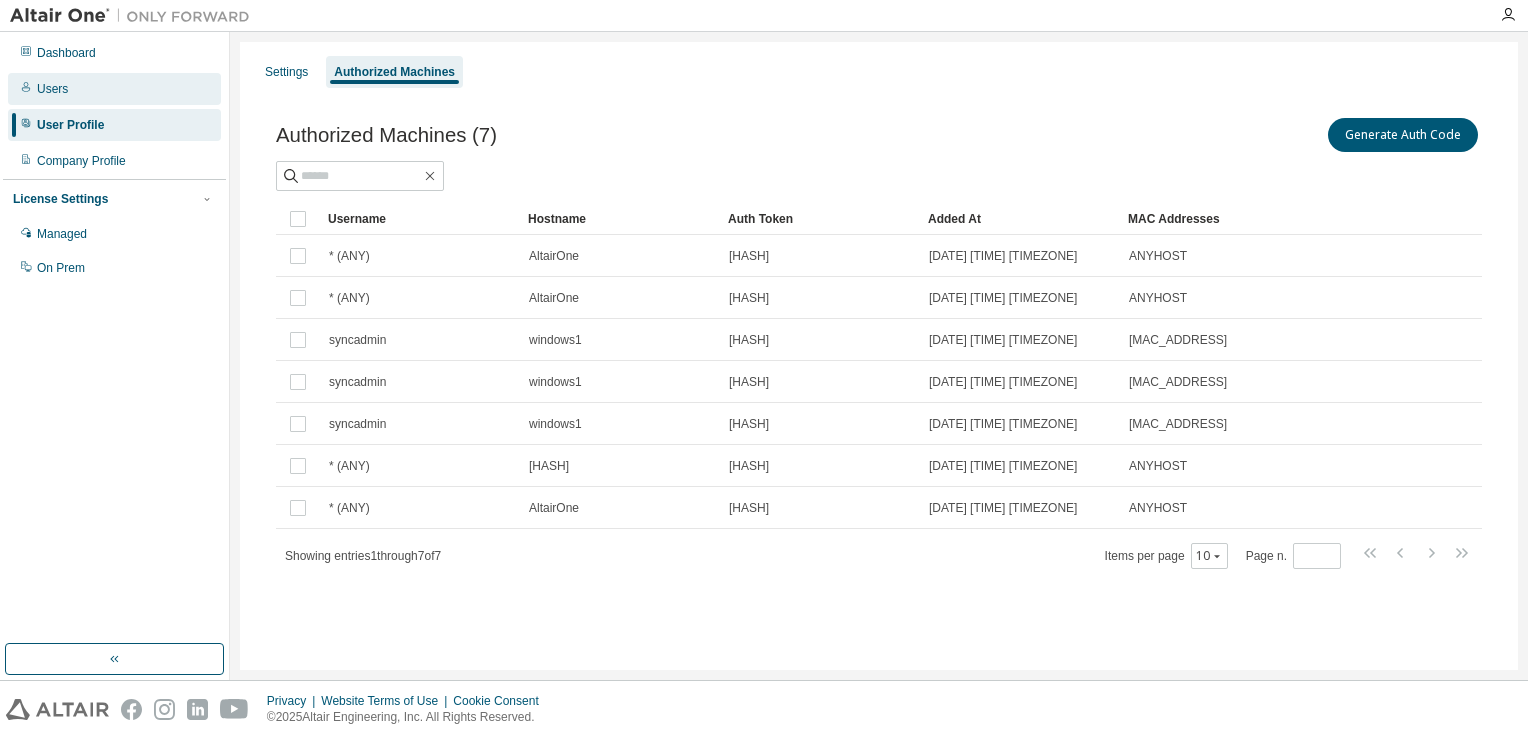 click on "Users" at bounding box center (52, 89) 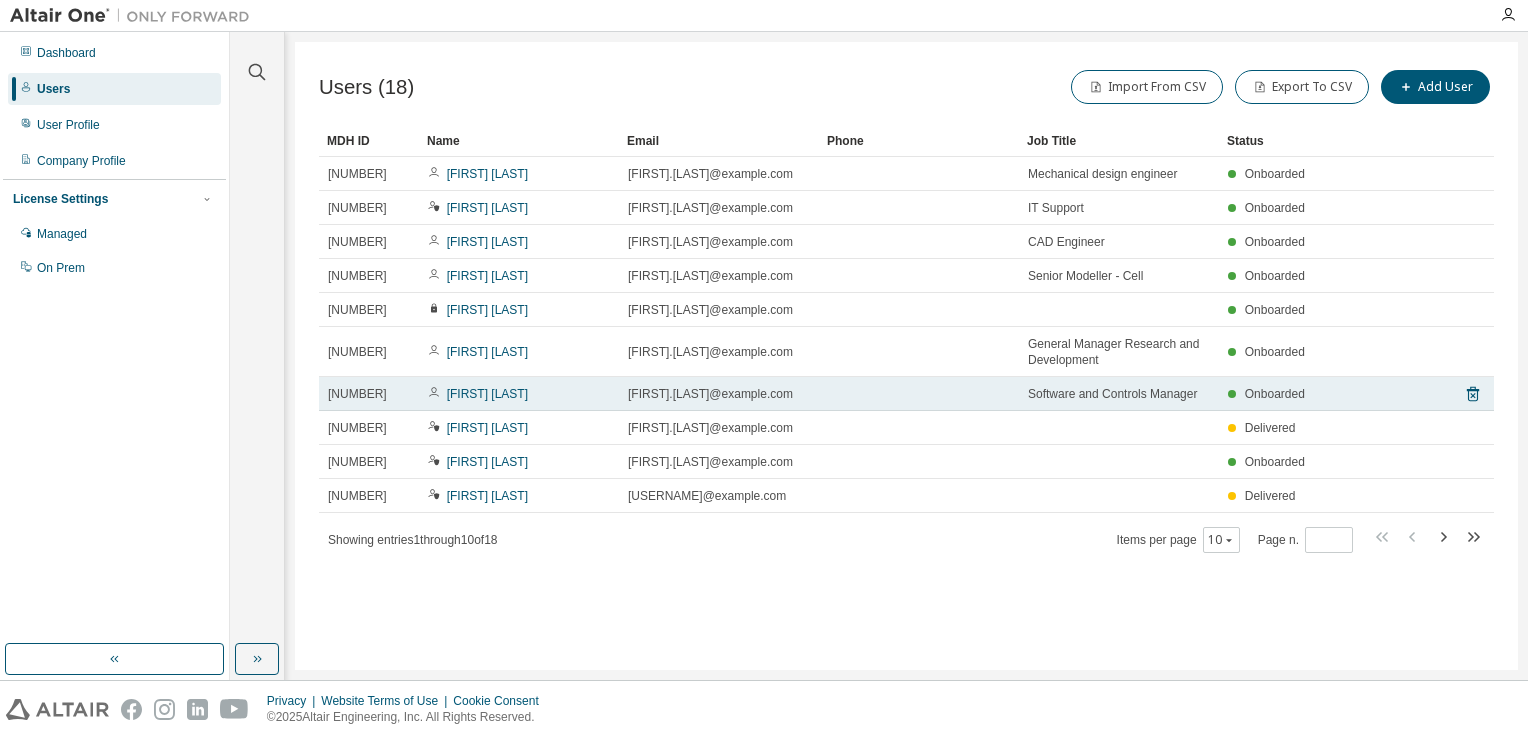 click on "Onboarded" at bounding box center (1308, 394) 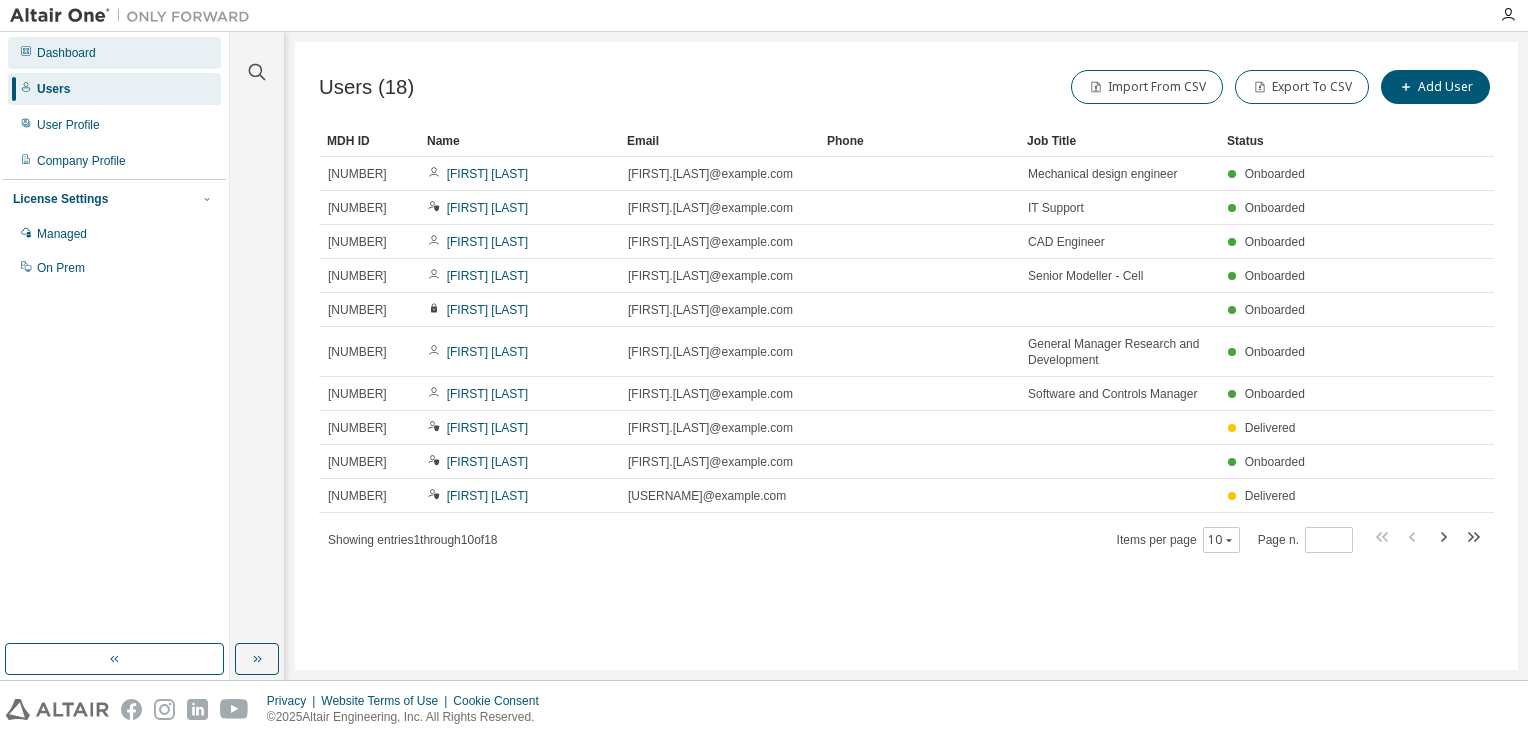 click on "Dashboard" at bounding box center [114, 53] 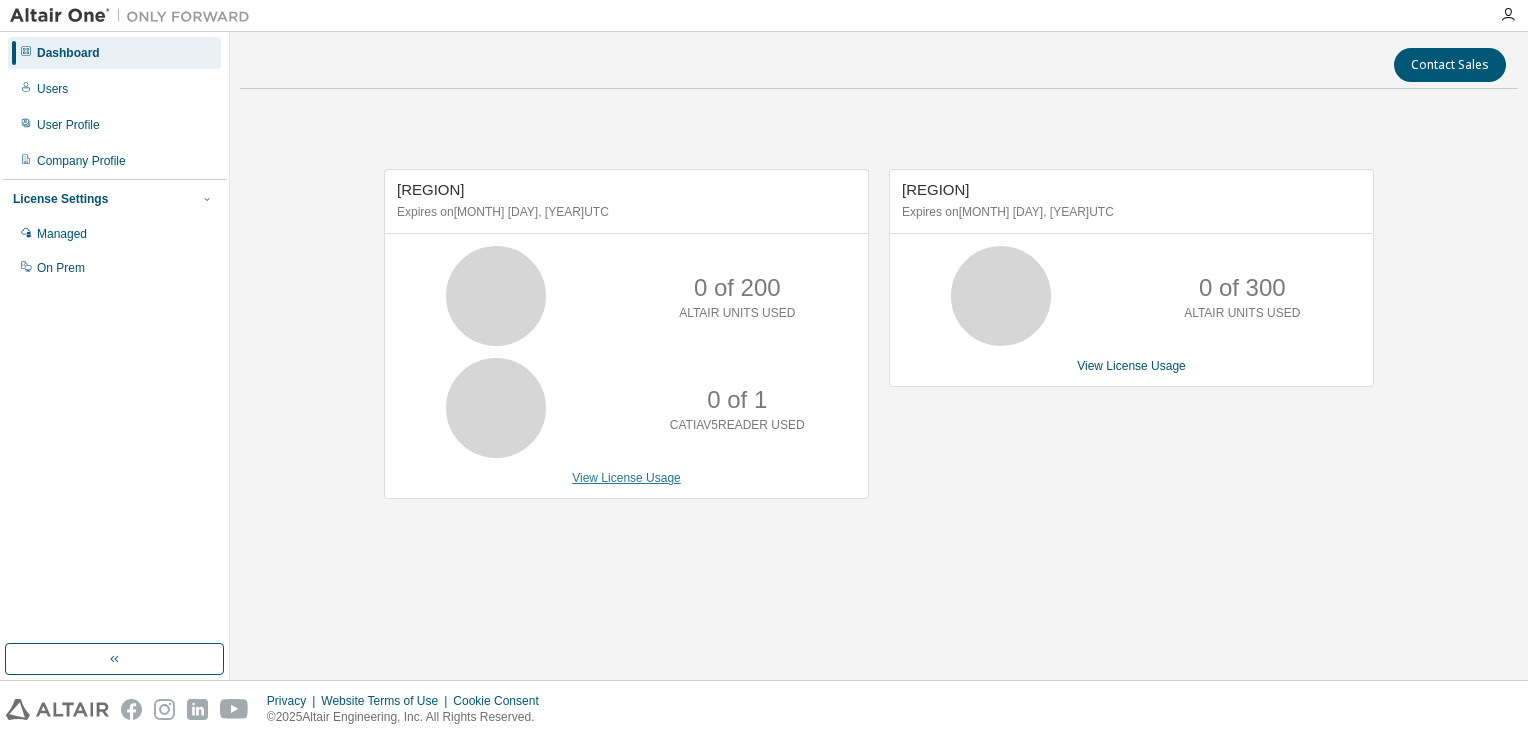 click on "View License Usage" at bounding box center [626, 478] 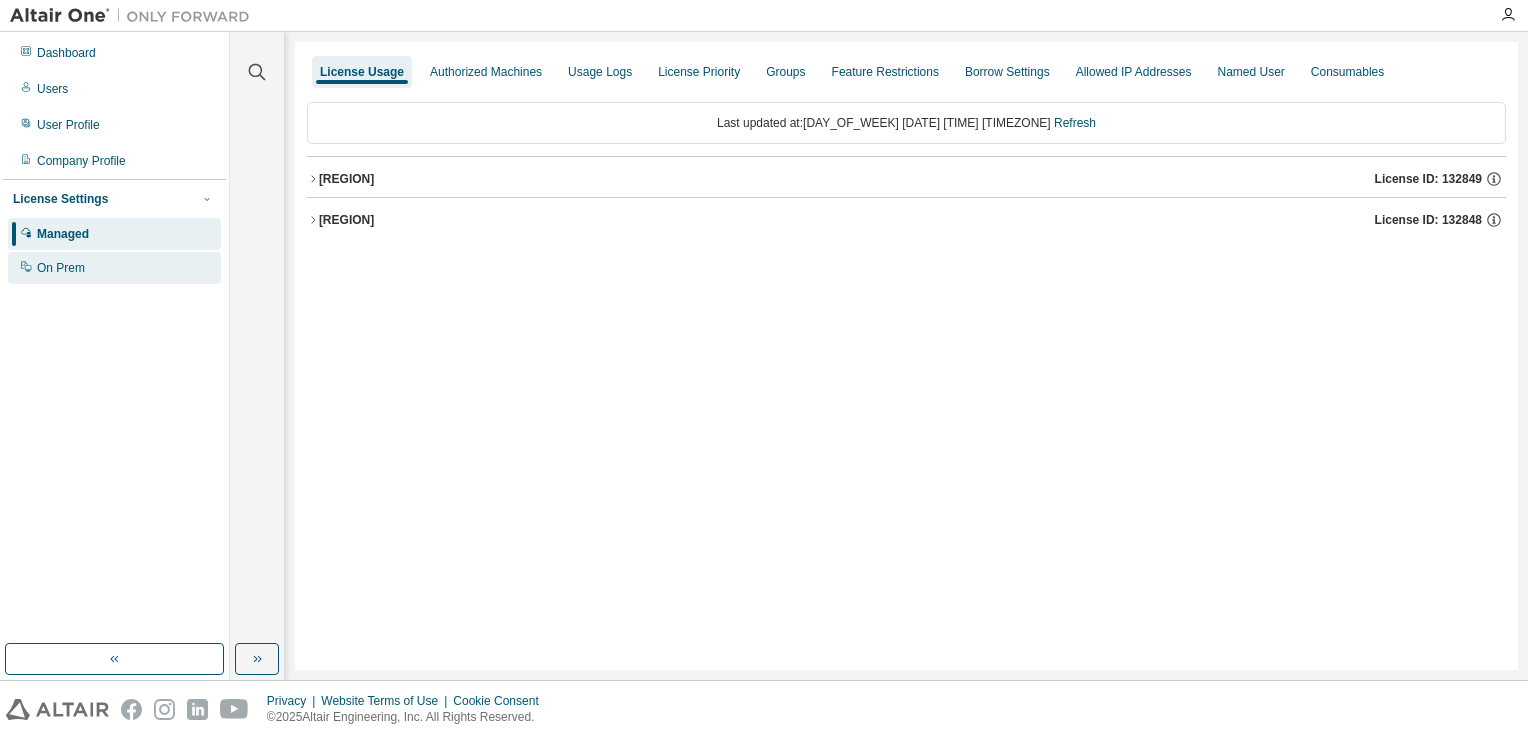 click on "On Prem" at bounding box center (114, 268) 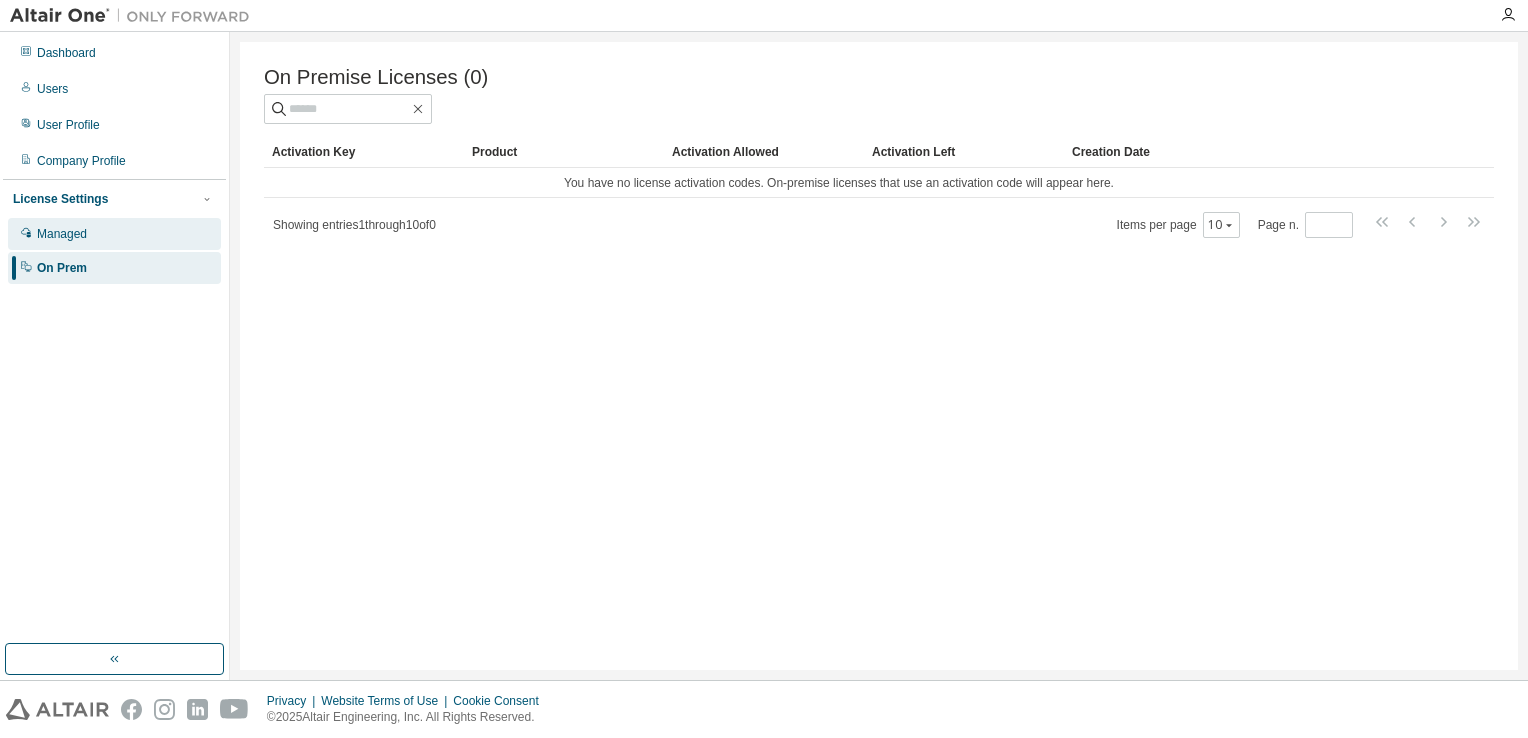 click on "Managed" at bounding box center [62, 234] 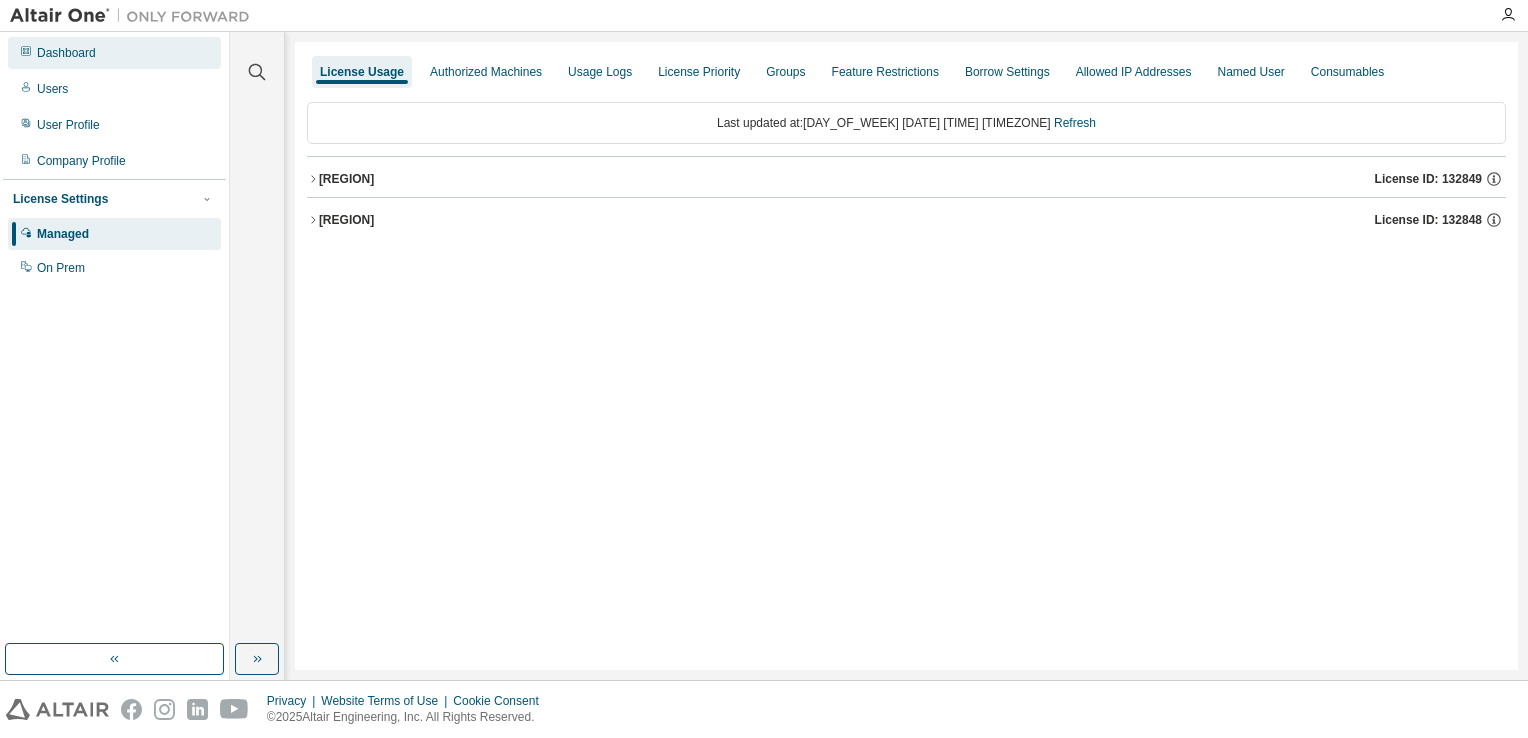 click on "Dashboard" at bounding box center (66, 53) 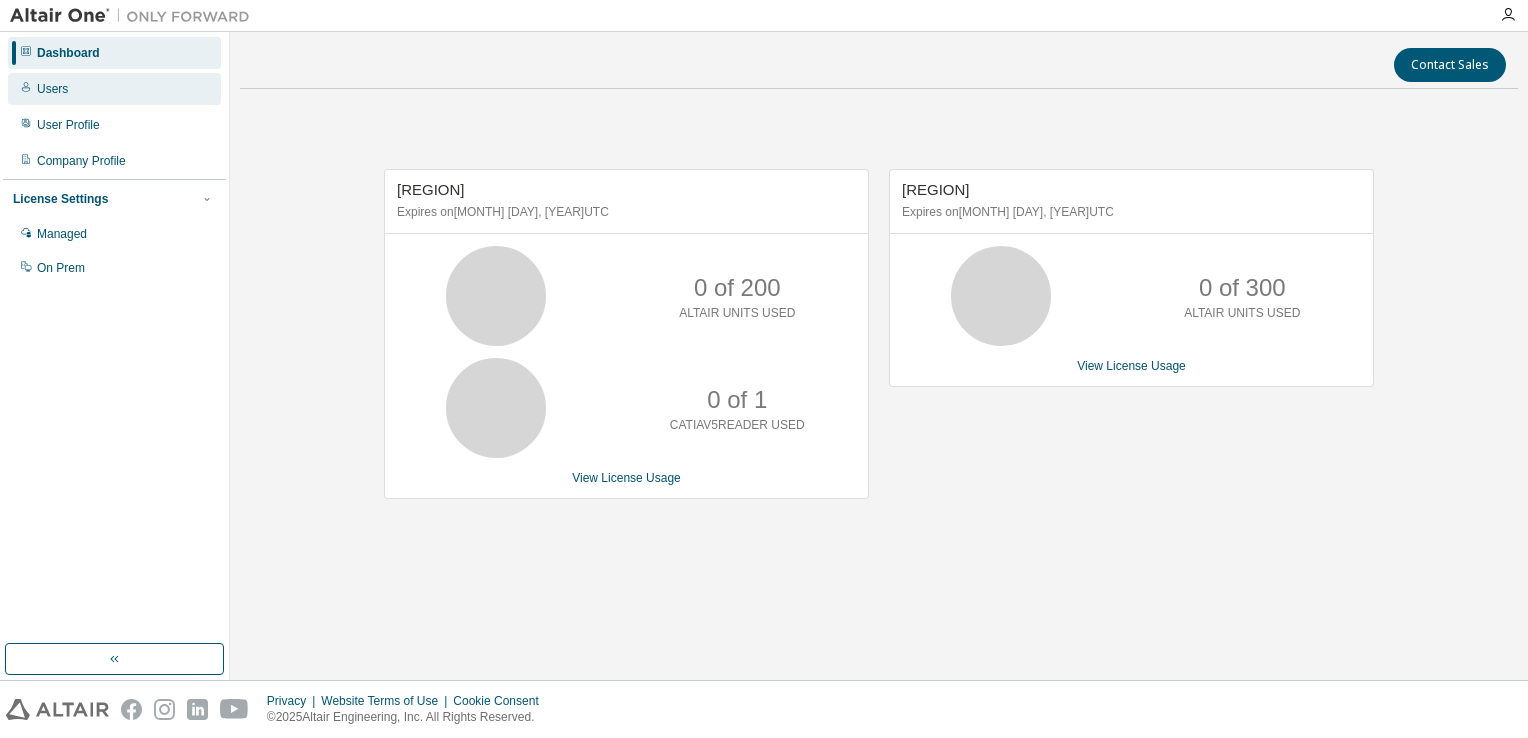 click on "Users" at bounding box center [52, 89] 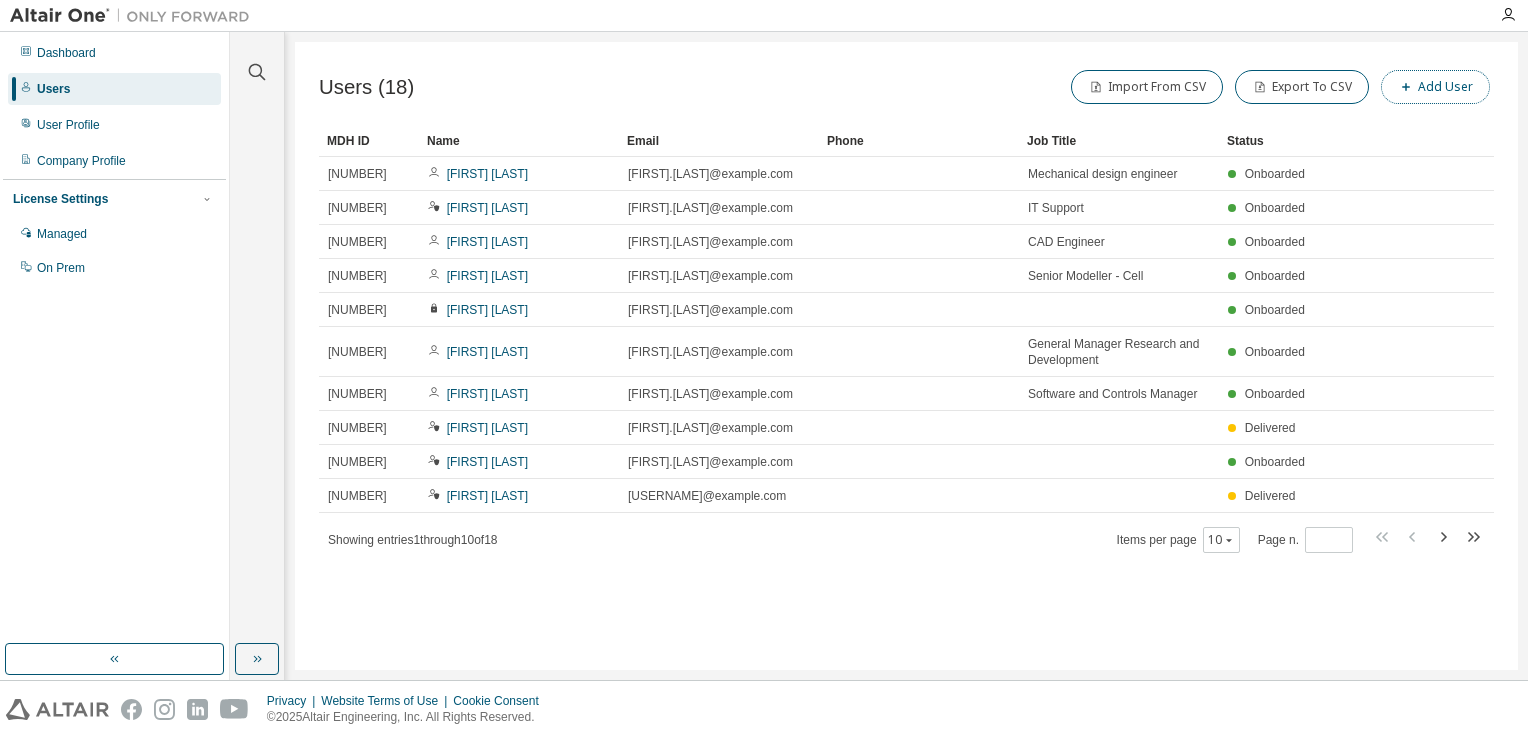 click on "Add User" at bounding box center (1435, 87) 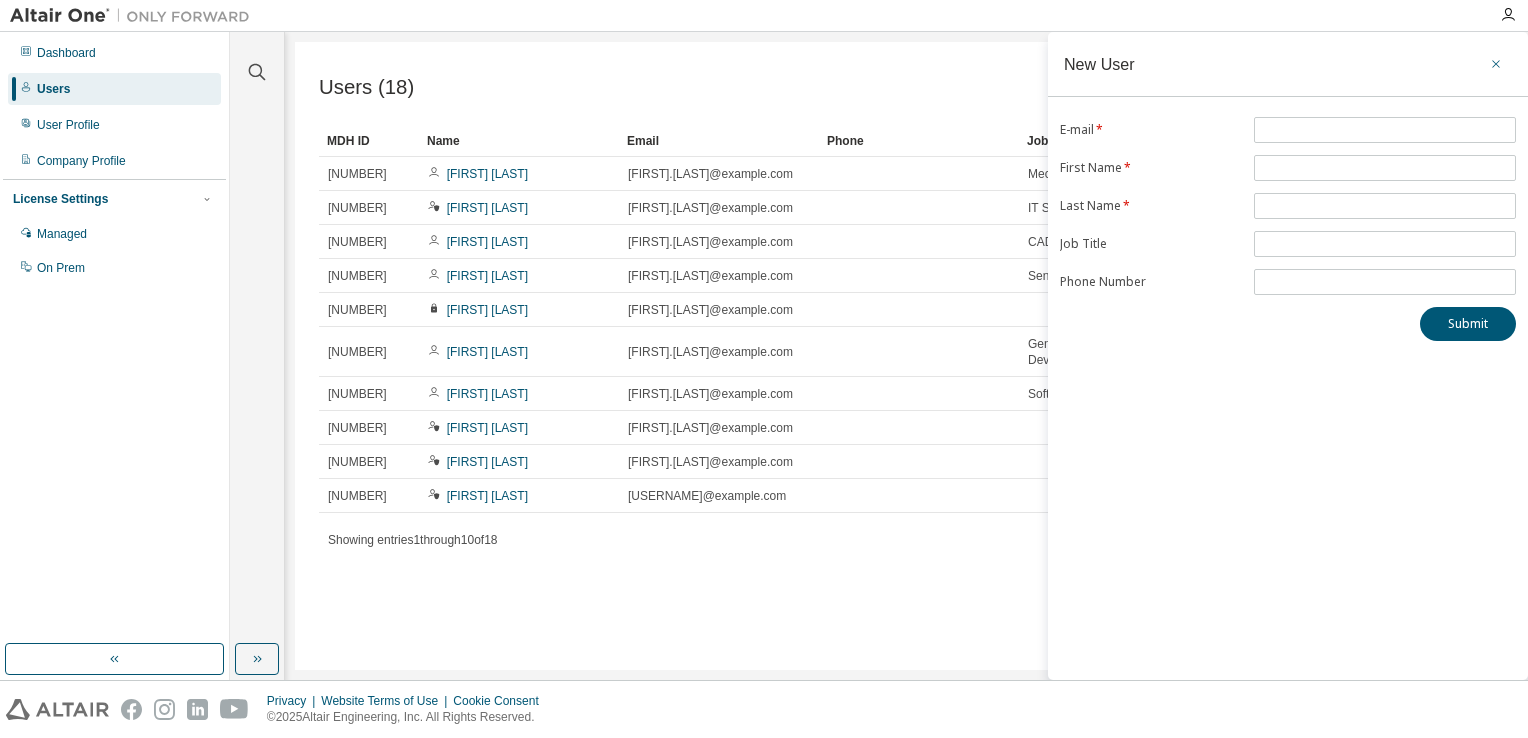 click 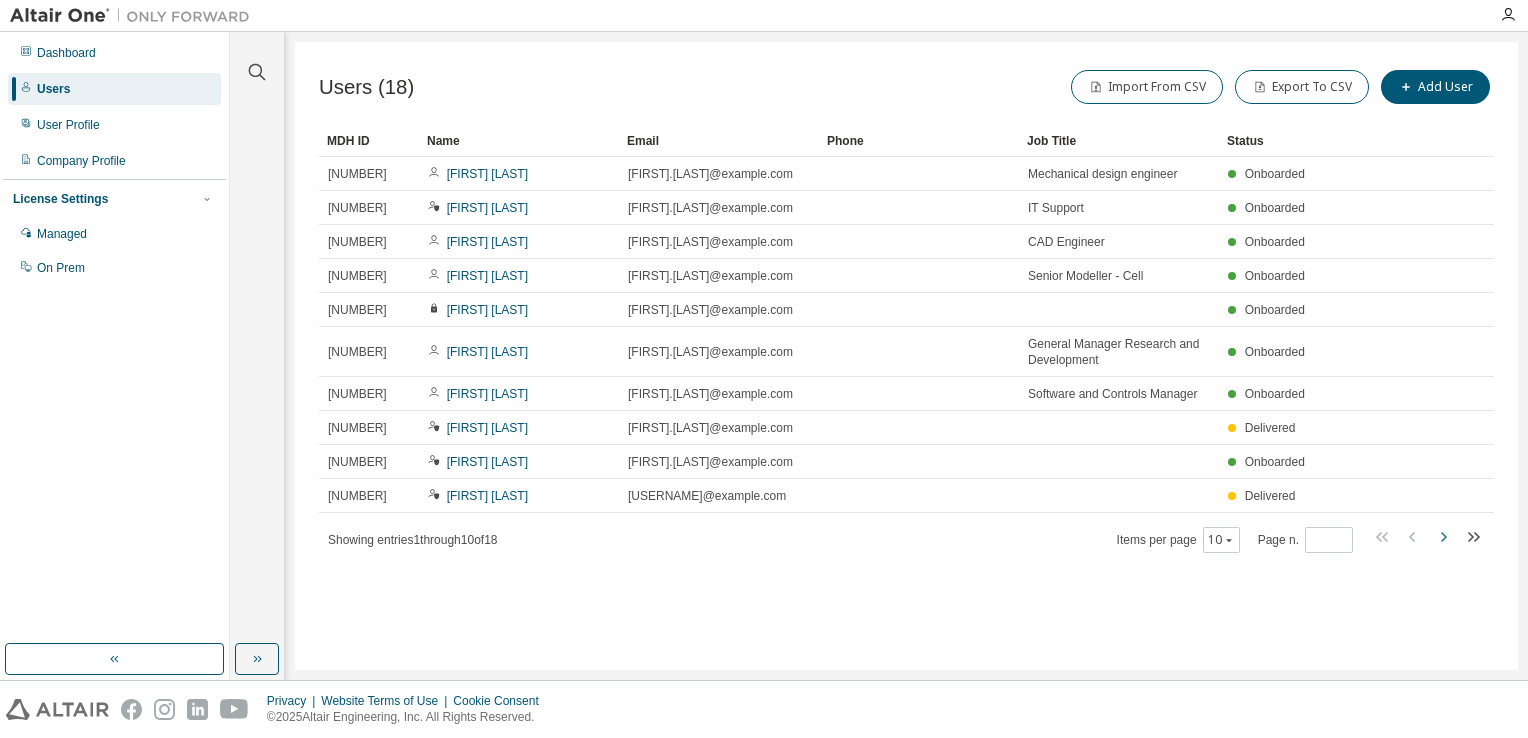 click 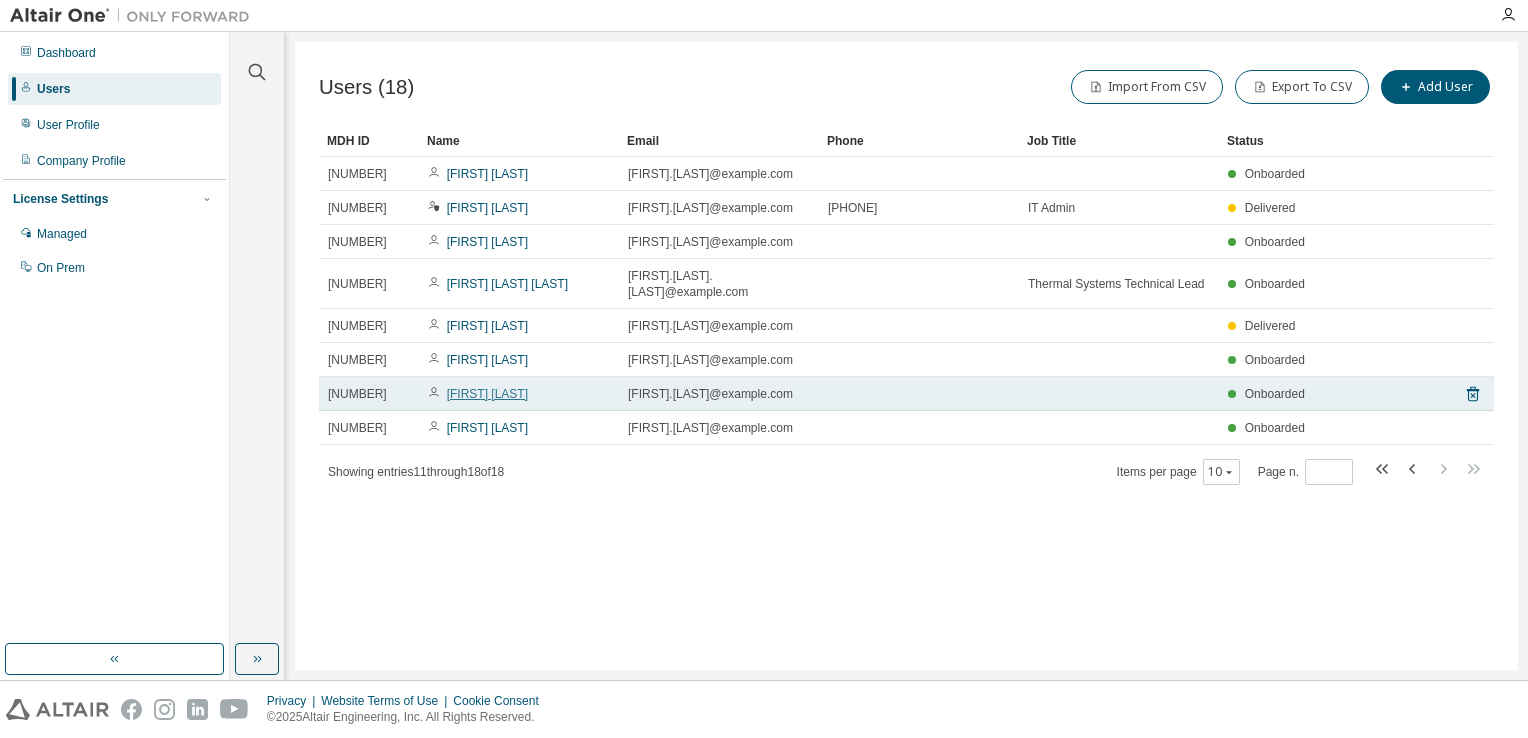 click on "Sidhant Sinha" at bounding box center [487, 394] 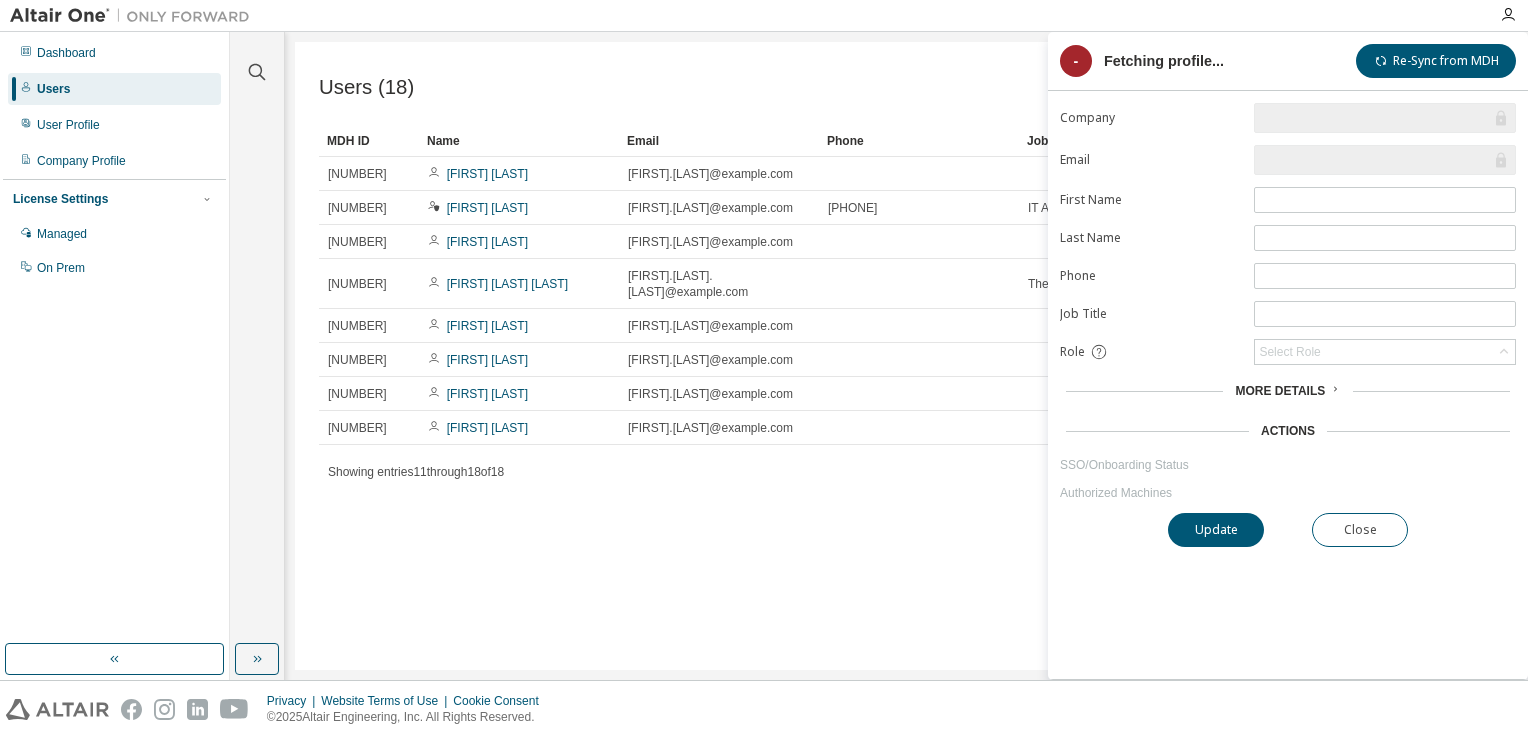 type on "*" 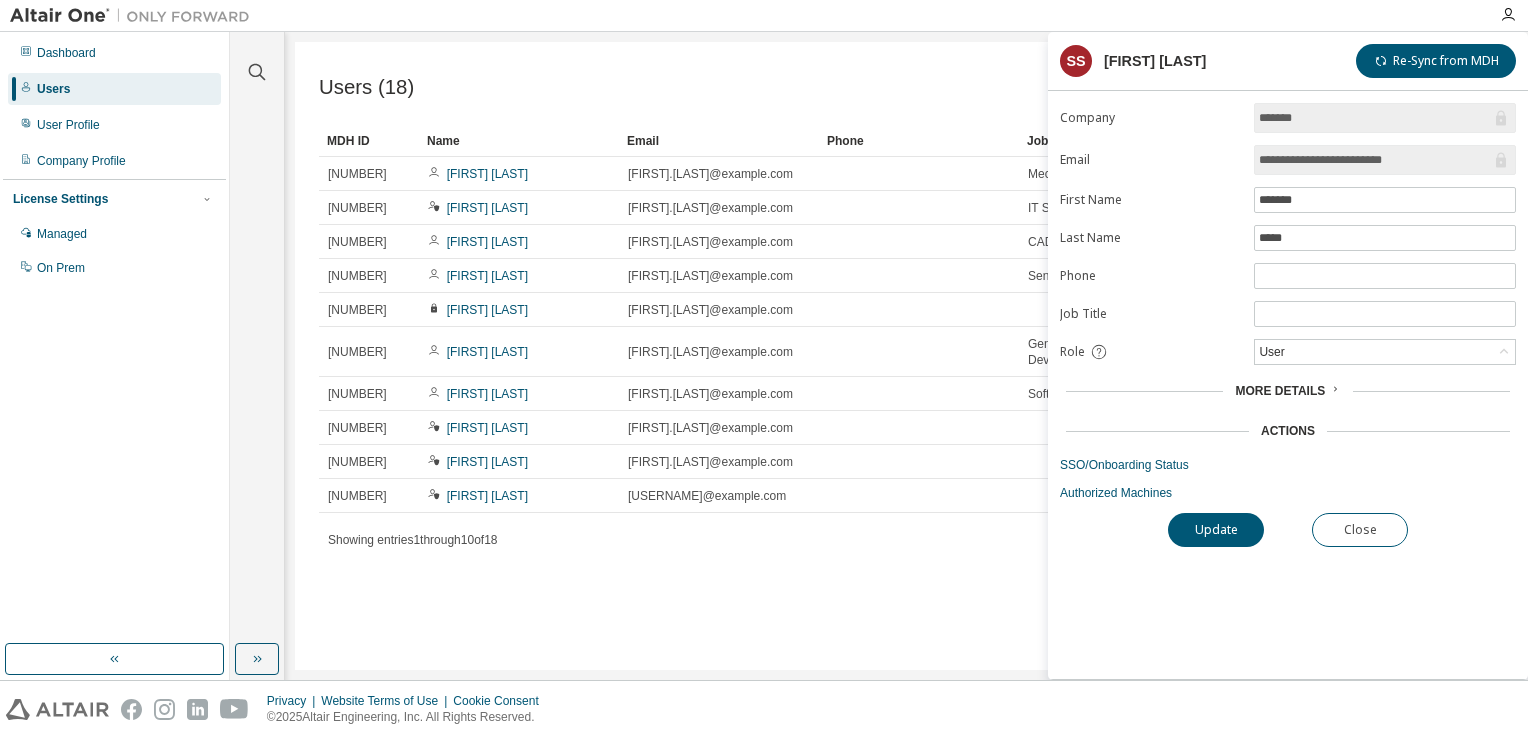 click on "More Details" at bounding box center [1280, 391] 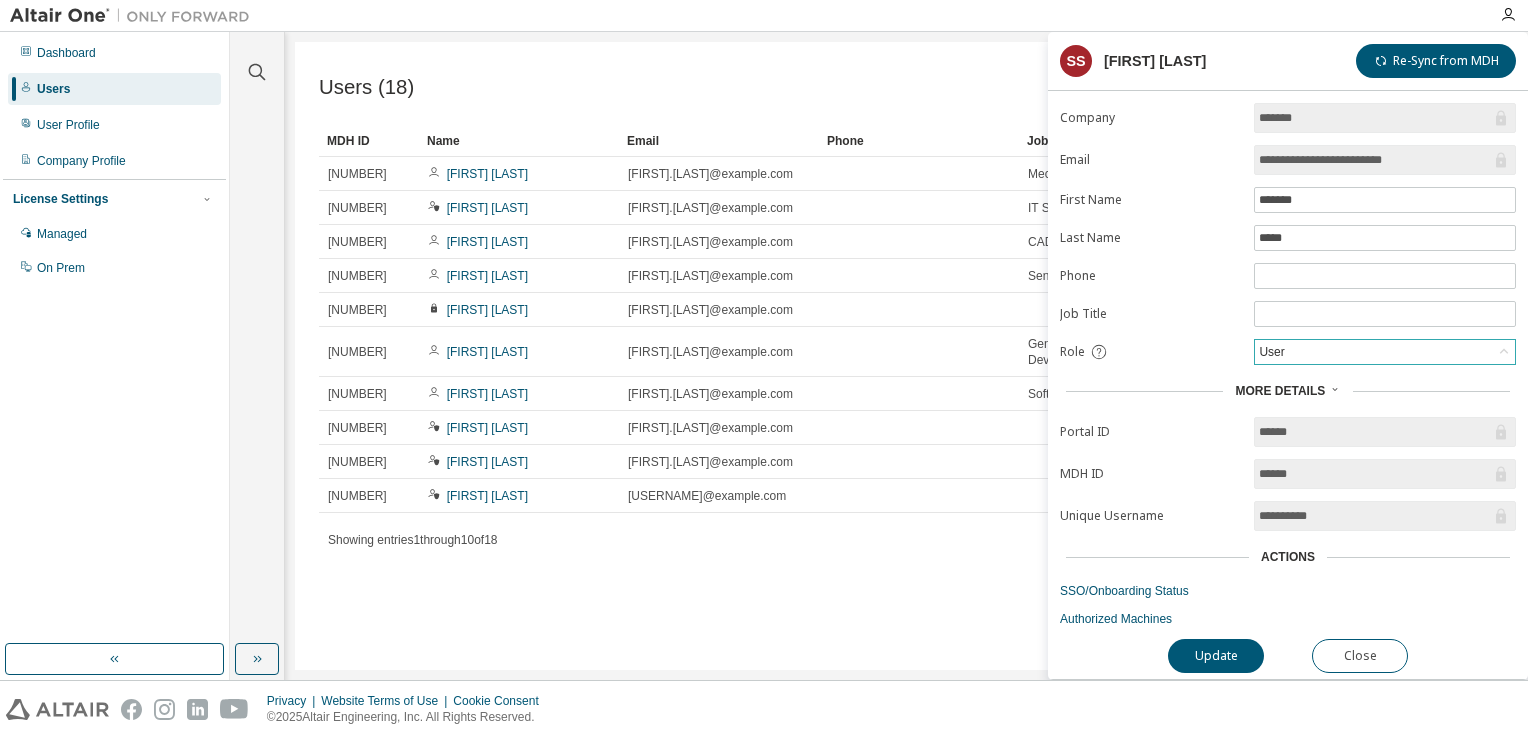 click on "User" at bounding box center (1385, 352) 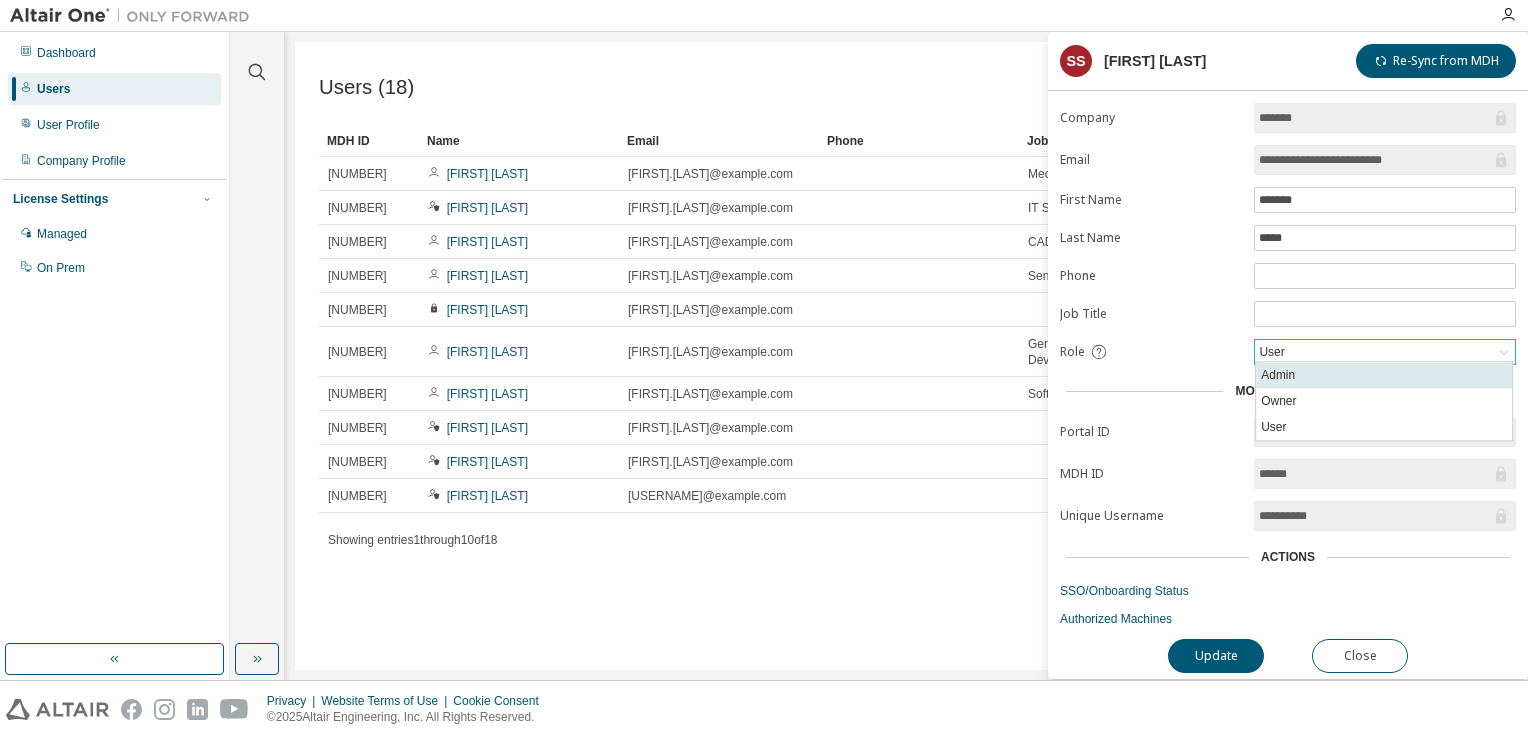 click on "Admin" at bounding box center [1384, 375] 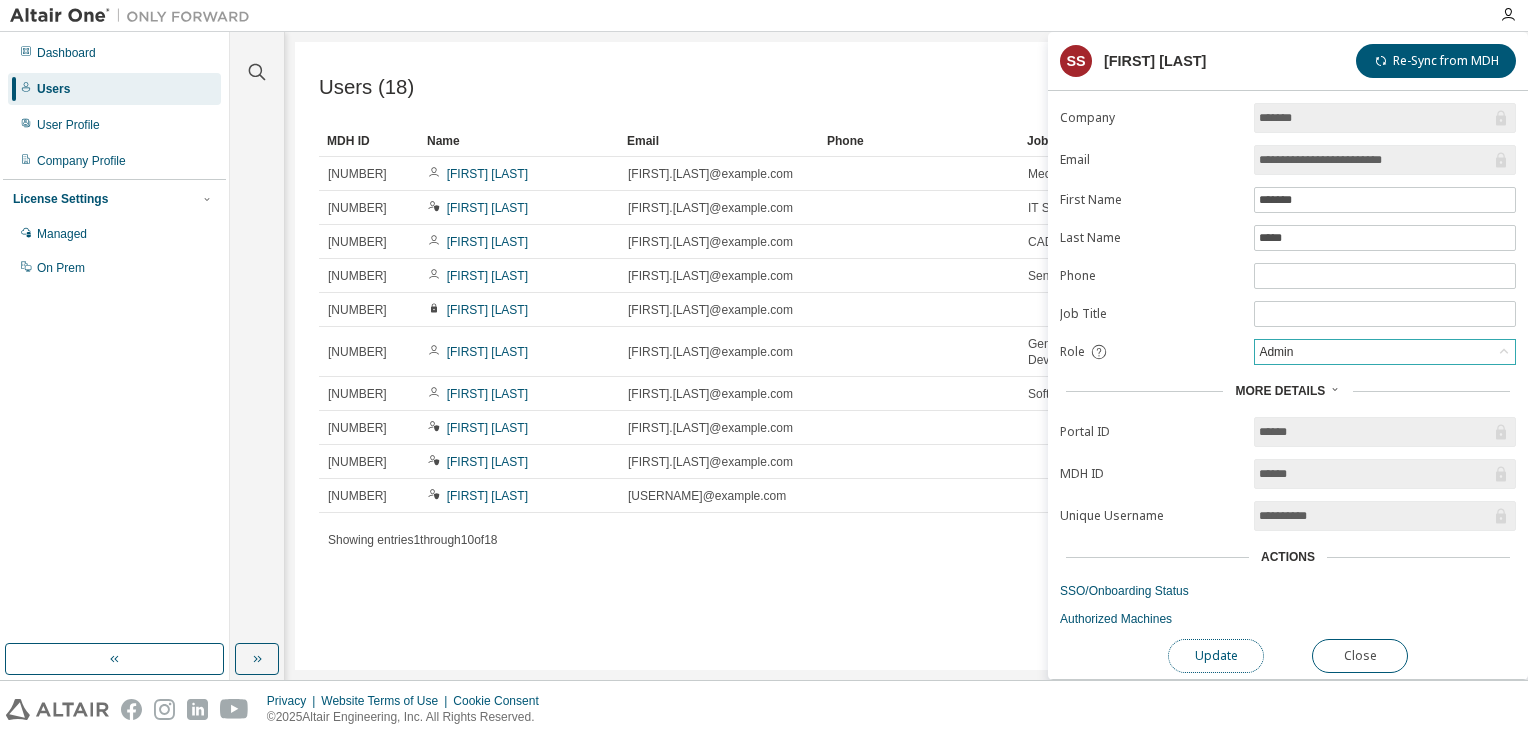 click on "Update" at bounding box center [1216, 656] 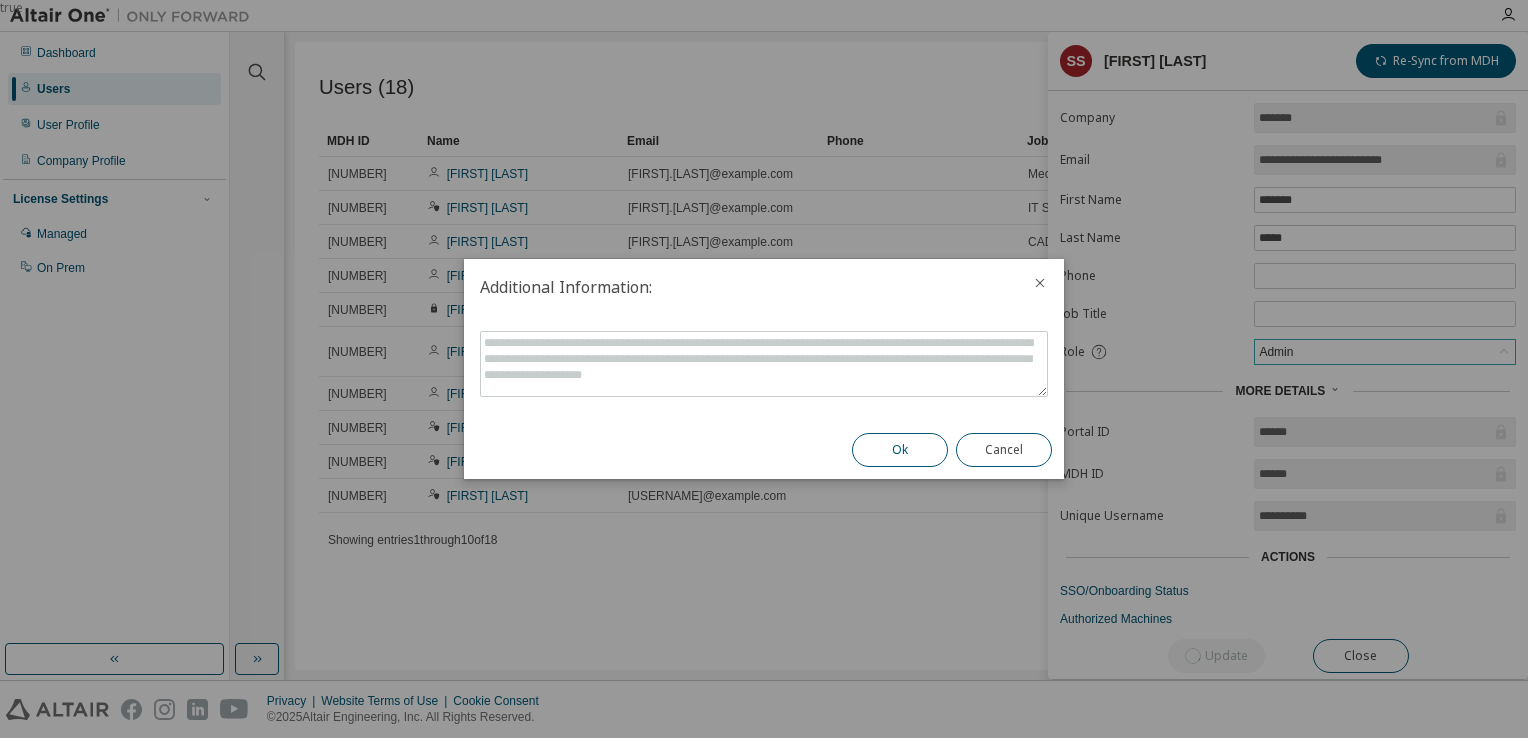 click on "Ok" at bounding box center (900, 450) 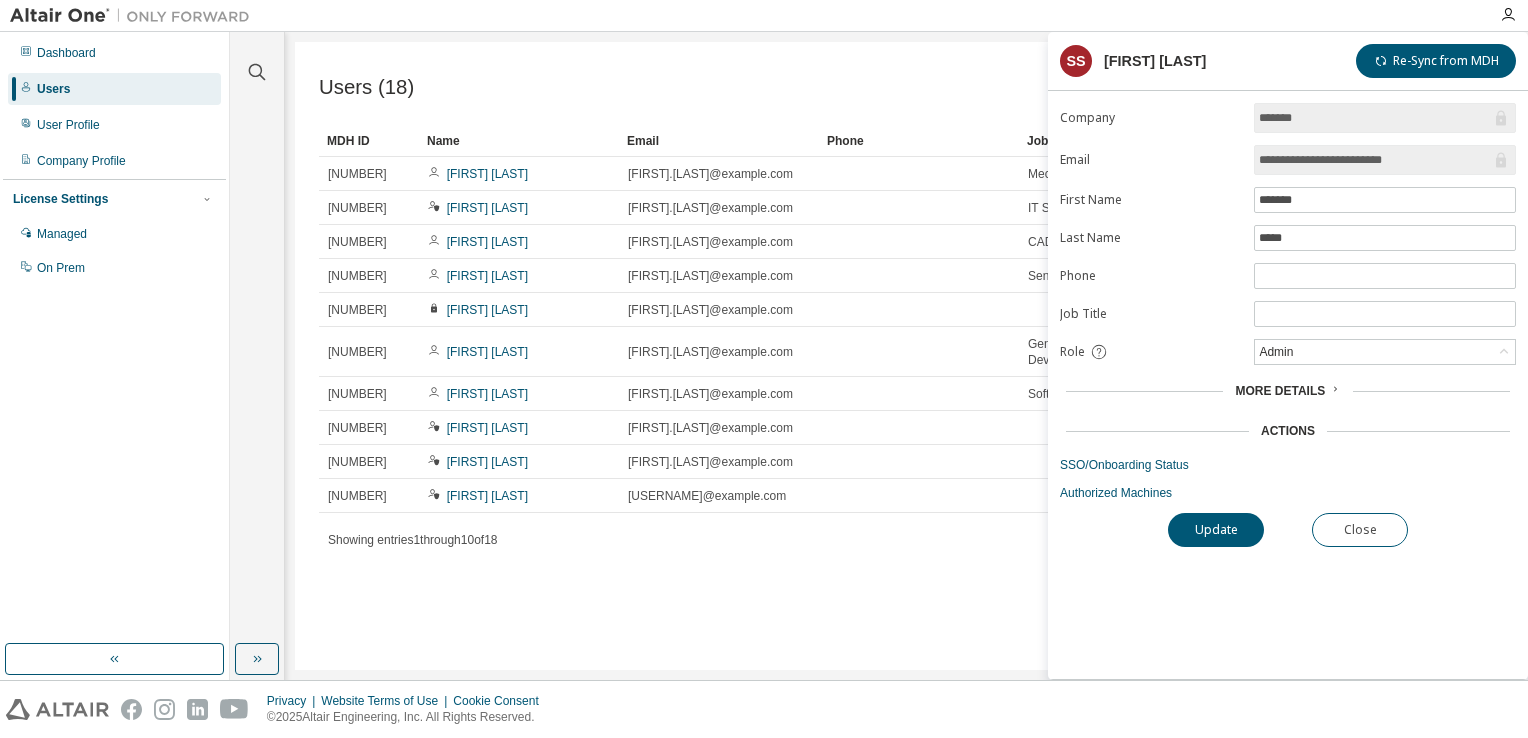 click on "Users (18) Import From CSV Export To CSV Add User" at bounding box center (906, 87) 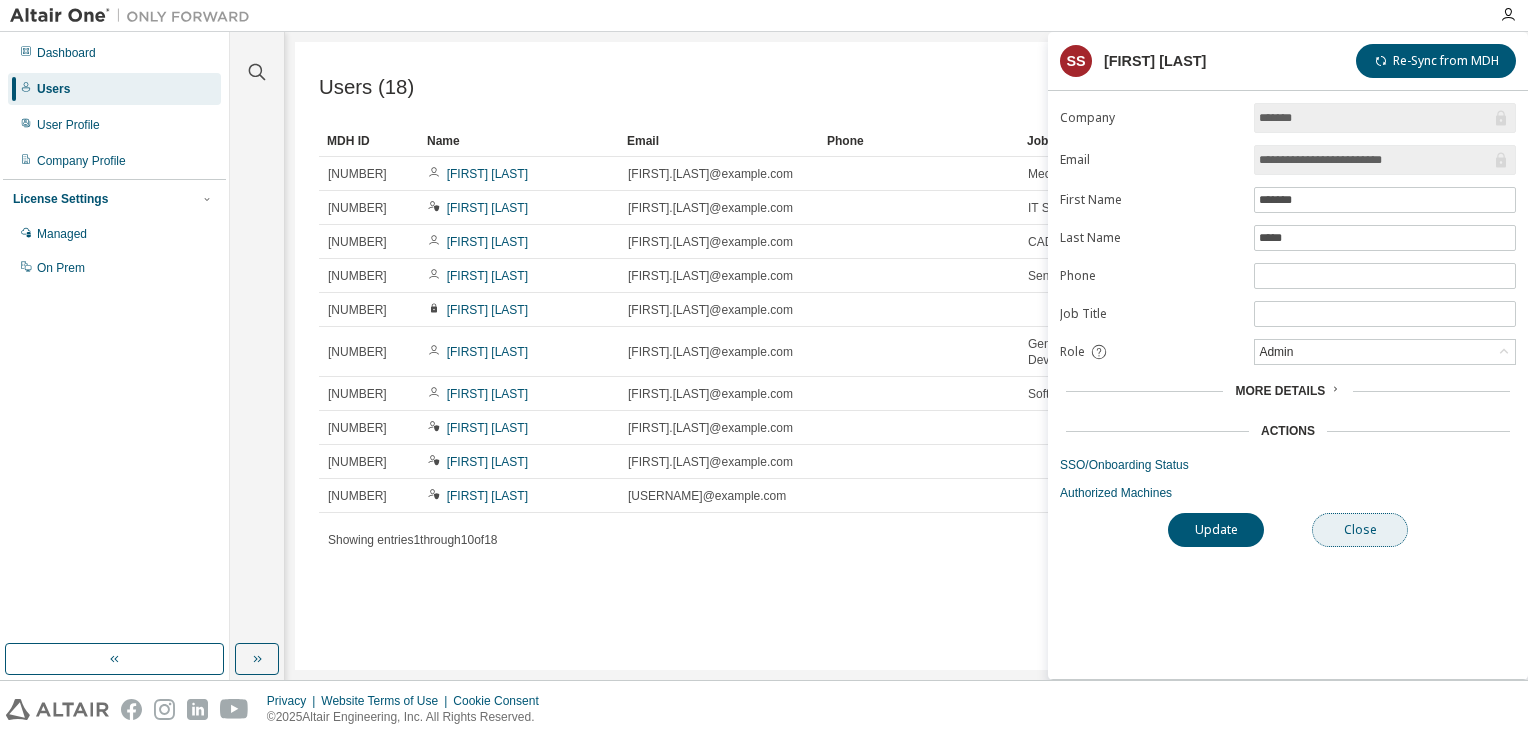 click on "Close" at bounding box center [1360, 530] 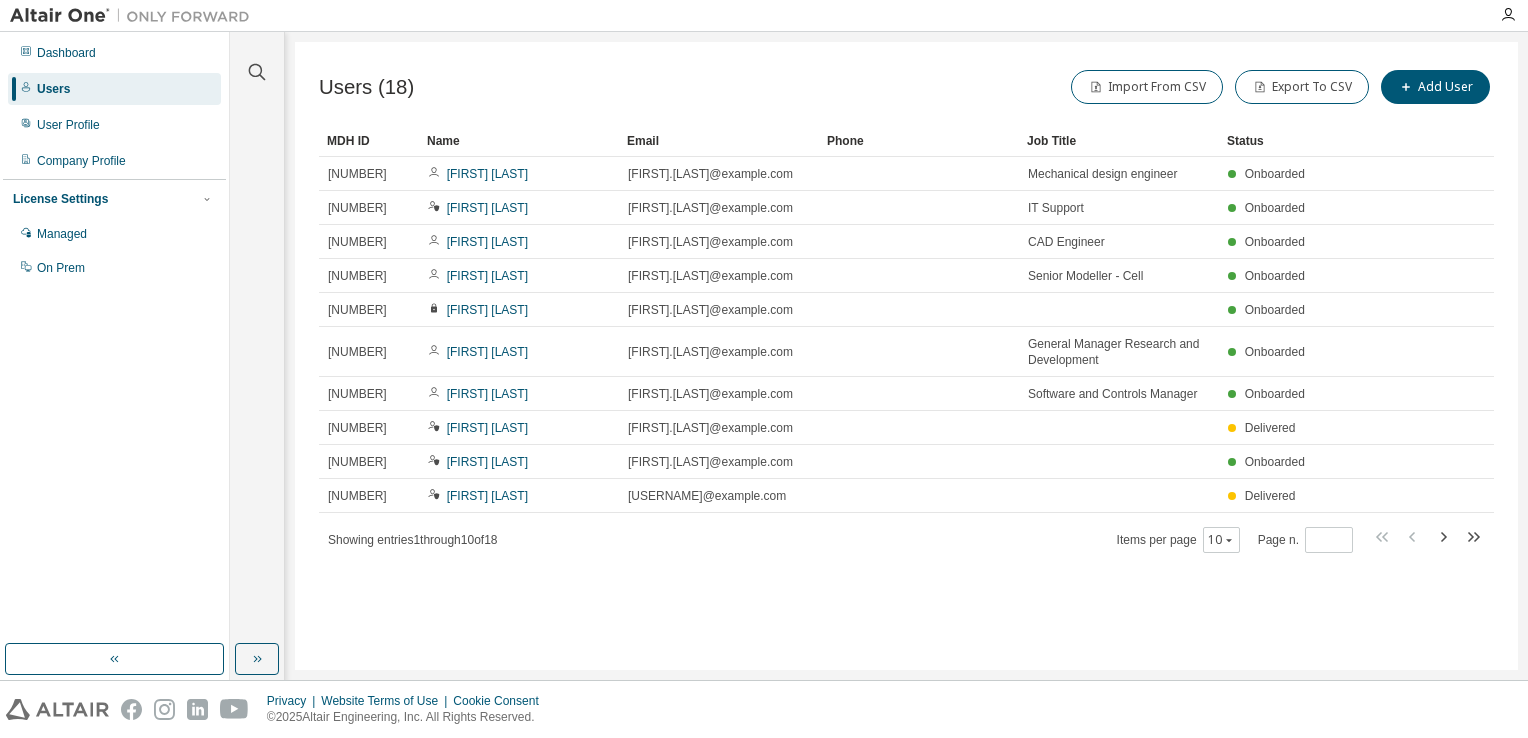 click on "Users (18) Import From CSV Export To CSV Add User Clear Load Save Save As Field Operator Value Select filter Select operand Add criteria Search MDH ID Name Email Phone Job Title Status 517788    Randip Bhogal randip.bhogal@agratas.net Mechanical design engineer Onboarded 511342    Melvin Fernandes melvin.fernandes@agratas.net IT Support Onboarded 516299    Malav Bhavsar malav.bhavsar@agratas.net CAD Engineer Onboarded 517005    Kunal Pardikar kunal.pardikar@agratas.net Senior Modeller - Cell Onboarded 546104    Vinodh Reddy D vinodhreddy.d@agratas.com Onboarded 564209    Shanthi Pandian shanthi.pandian@agratas.net General Manager Research and Development Onboarded 564232    Richard Penzer richard.penzer@agratas.net Software and Controls Manager Onboarded 564597    Parnal Kulkarni parnal.kulkarni@agratas.net Delivered 564598    Rajeswara Rao rajeswararao.cs@agratas.net Onboarded 564599    Chaitrri K chaitrrik@agratas.net Delivered Showing entries  1  through  10  of  18 Items per page 10 *" at bounding box center (906, 356) 